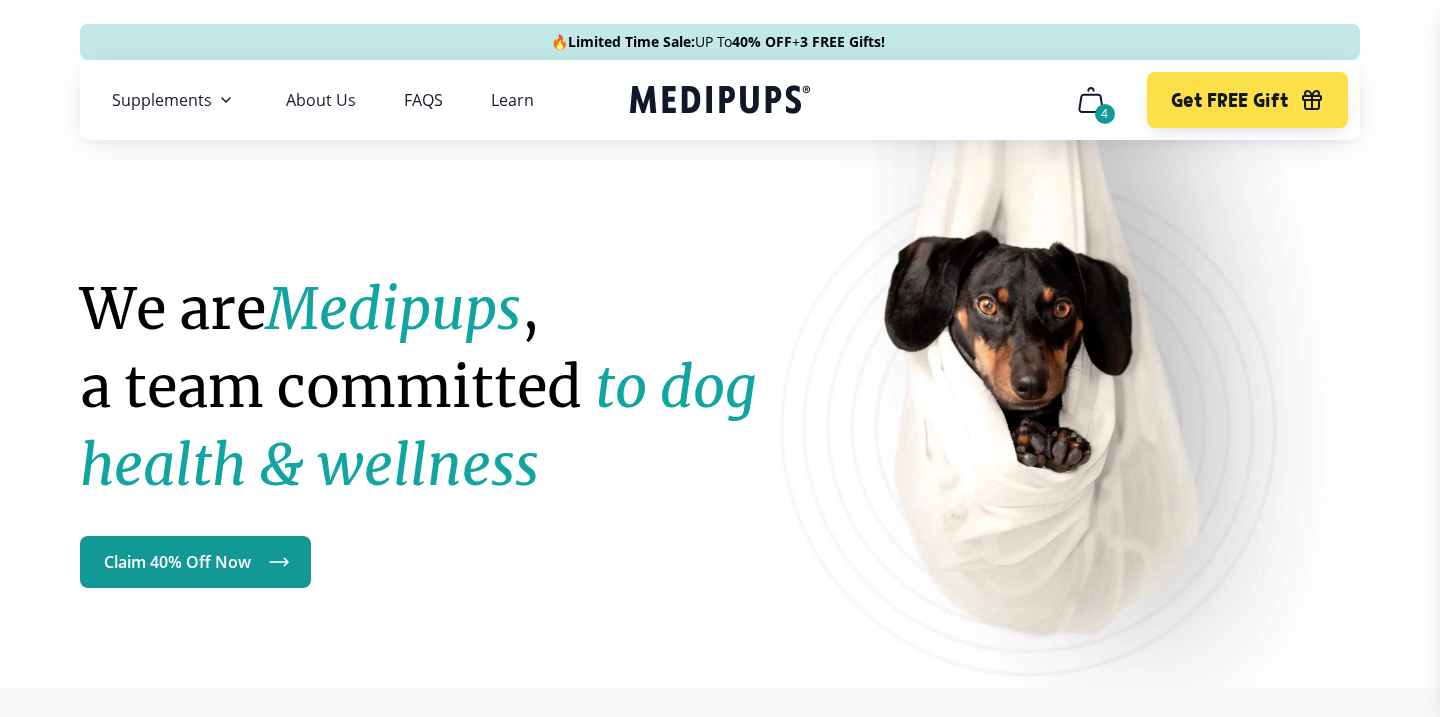 scroll, scrollTop: 0, scrollLeft: 0, axis: both 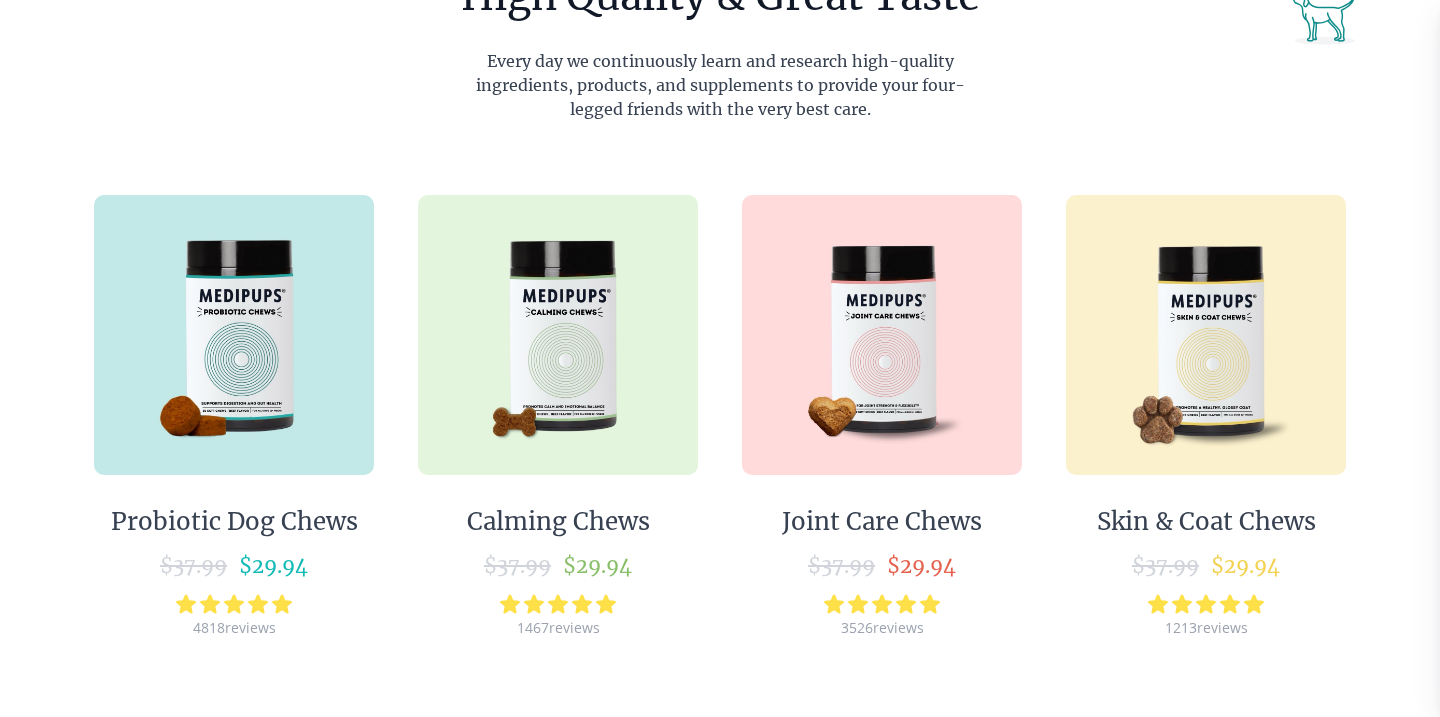 click at bounding box center (234, 335) 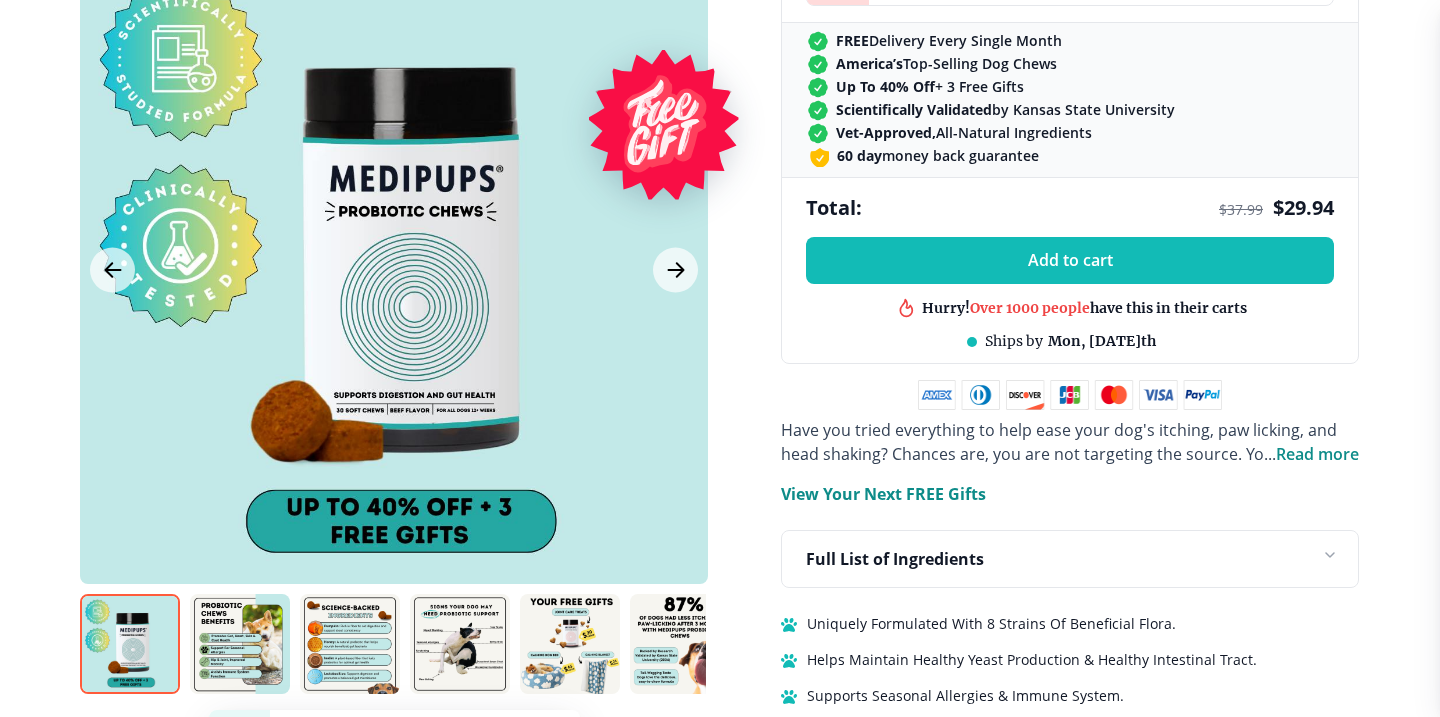 scroll, scrollTop: 0, scrollLeft: 0, axis: both 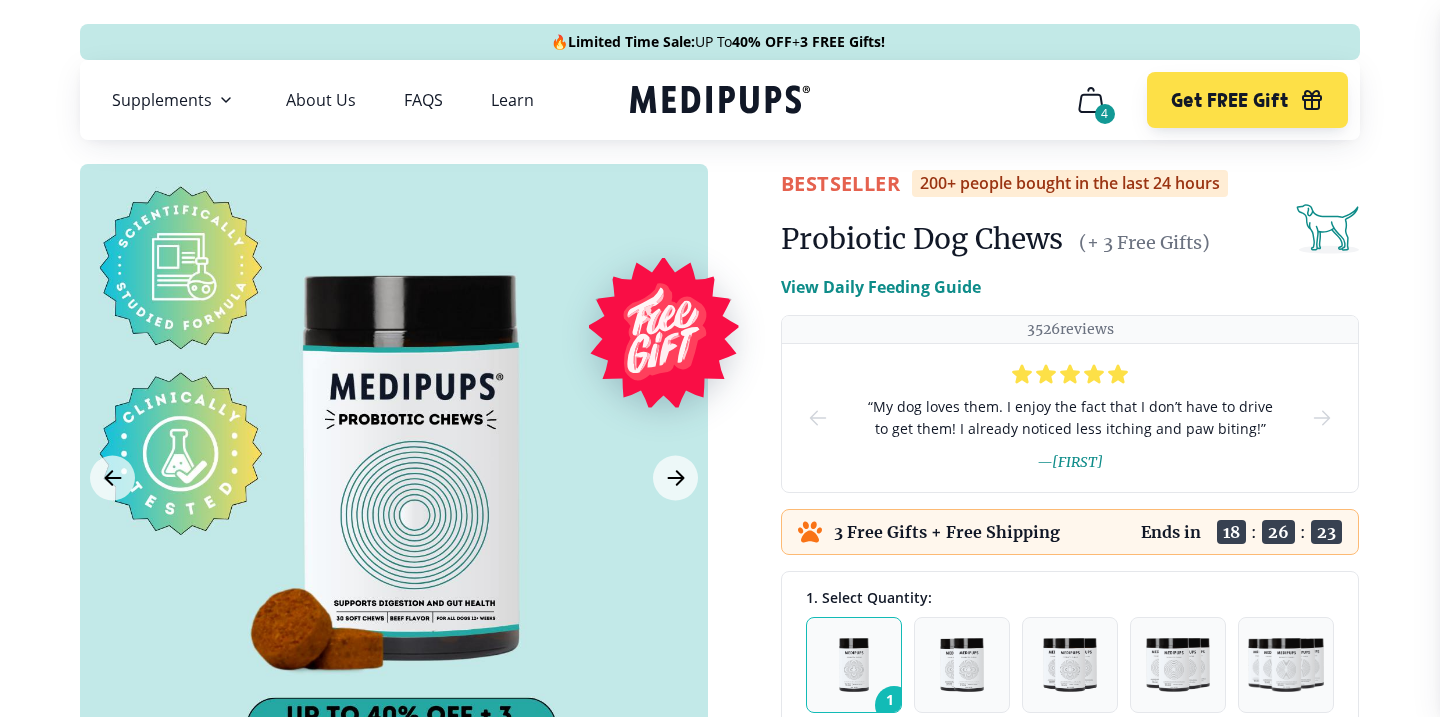 click 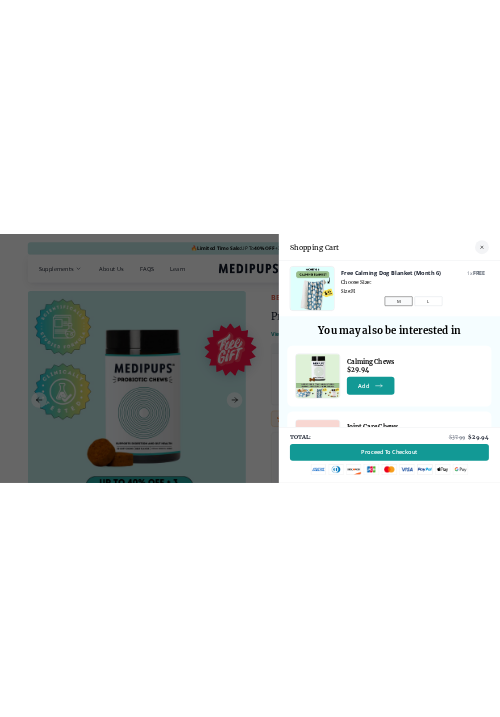 scroll, scrollTop: 645, scrollLeft: 0, axis: vertical 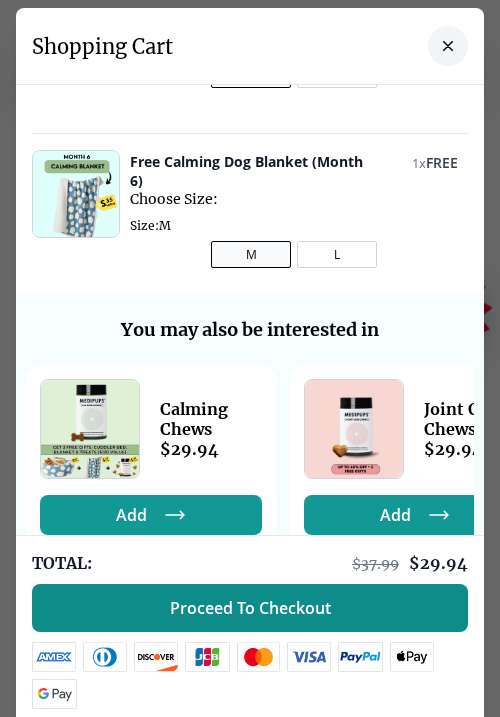 click on "Proceed To Checkout" at bounding box center (250, 608) 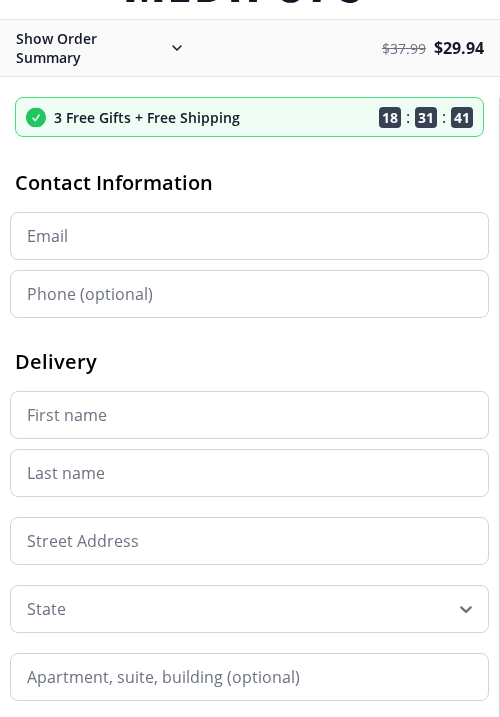 scroll, scrollTop: 0, scrollLeft: 0, axis: both 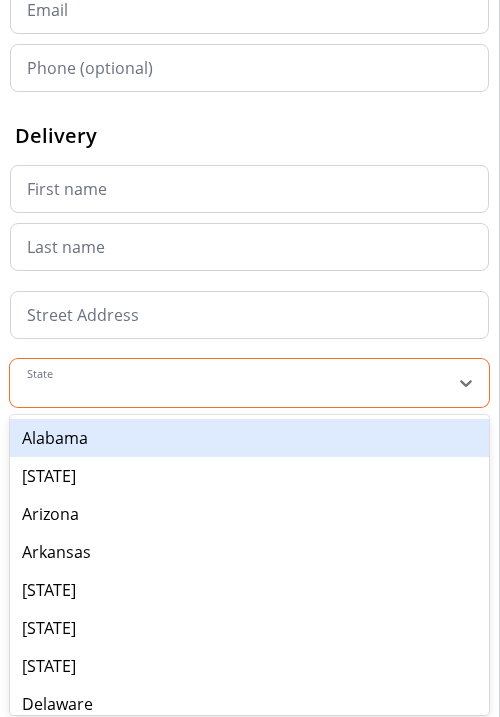 click at bounding box center (236, 383) 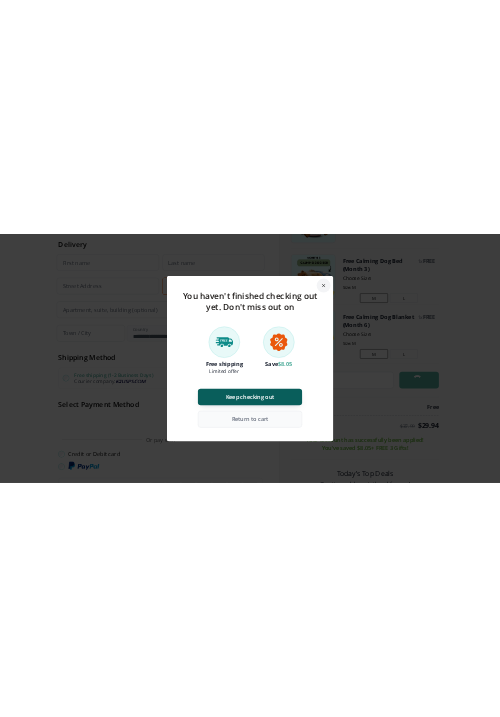 scroll, scrollTop: 0, scrollLeft: 0, axis: both 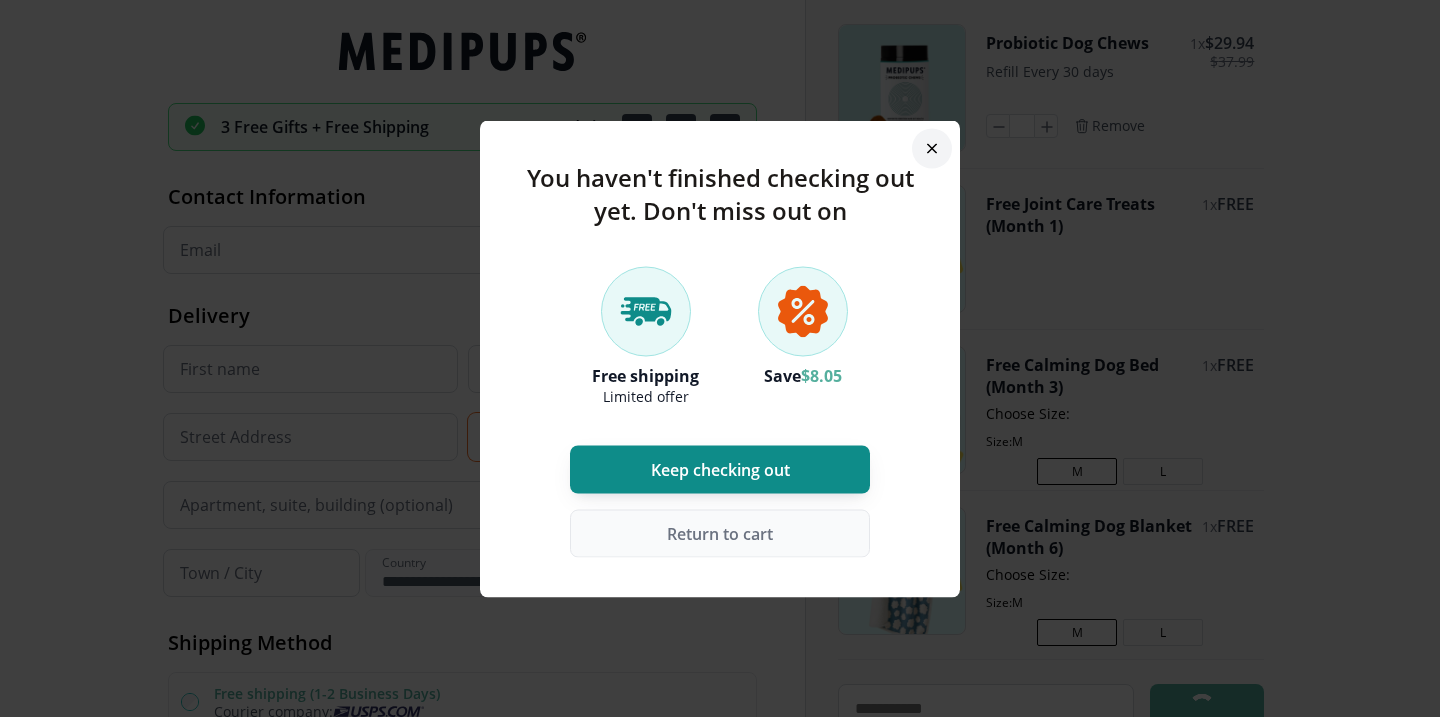 click on "Keep checking out" at bounding box center [720, 469] 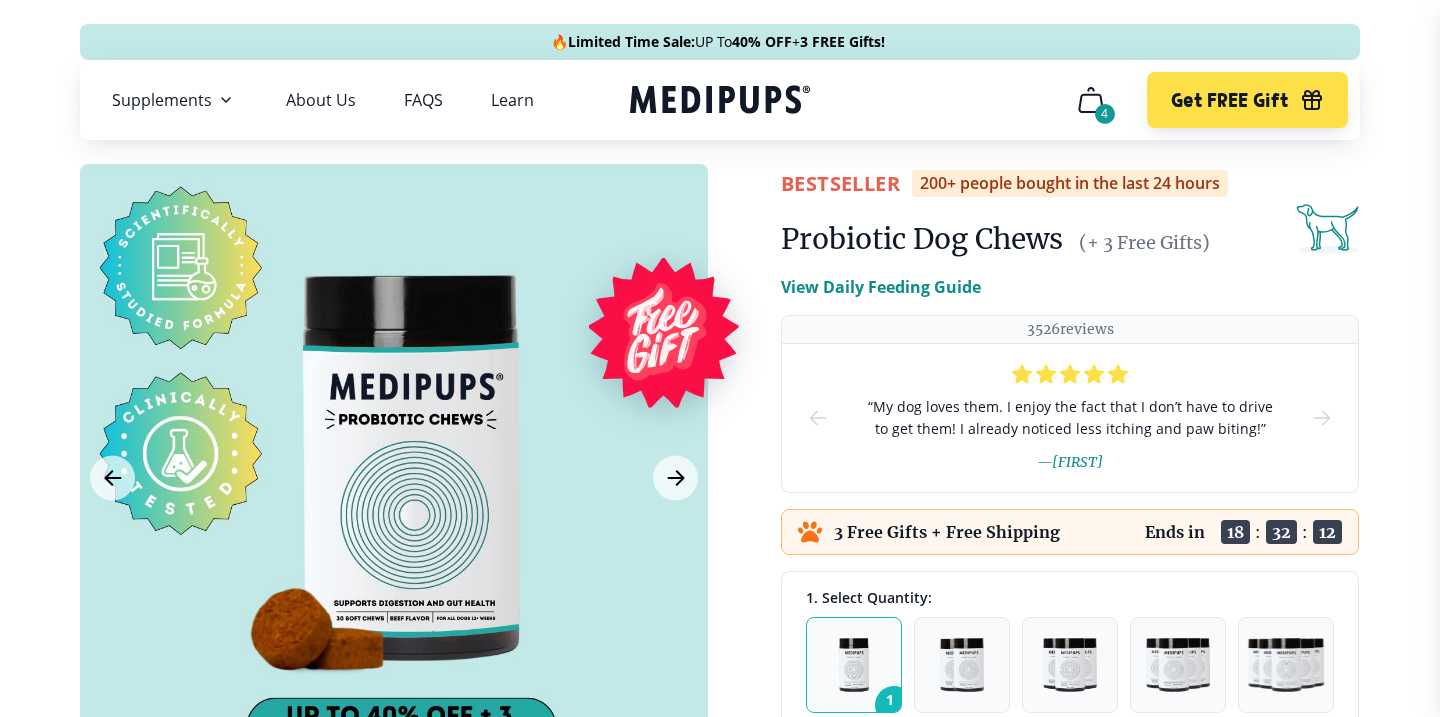 click on "BestSeller 200+ people bought in the last 24 hours Probiotic Dog Chews (+ 3 Free Gifts) Probiotic Dog Chews (+ 3 Free Gifts) #1 Science-Backed Pet Supplement Brand Loved by Pets, Recommended by Vets. 3526 reviews “ My dog loves them. I enjoy the fact that I don’t have to drive to get them! I already noticed less itching and paw biting! ” — [FIRST] 3 Free Gifts + Free Shipping Ends in 18 : 32 : 12 1. Select Quantity: 1 2 3 4 5 2 . Delivery Frequency: Refill & Save Up To 40% + 3 Free Gifts Save More With A Refill No contract, cancel with ease Coupon Unlocked: 3 FREE GIFTS + 40% OFF! Limited Time Offer — Don’t Miss Out! 3 . Frequently bought with: Skin & Coat Chews (25% off) $ 22.46 $ 29.94 FREE Delivery Every Single Month America’s Top-Selling Dog Chews Up To 40% Off + 3 Free Gifts Scientifically Validated by [STATE] State University Vet-Approved, All-Natural Ingredients 60 day money back guarantee Total: $ 37.99 $ 29.94 Add to cart Hurry! Over 1000 people have this in their carts +" at bounding box center (720, 998) 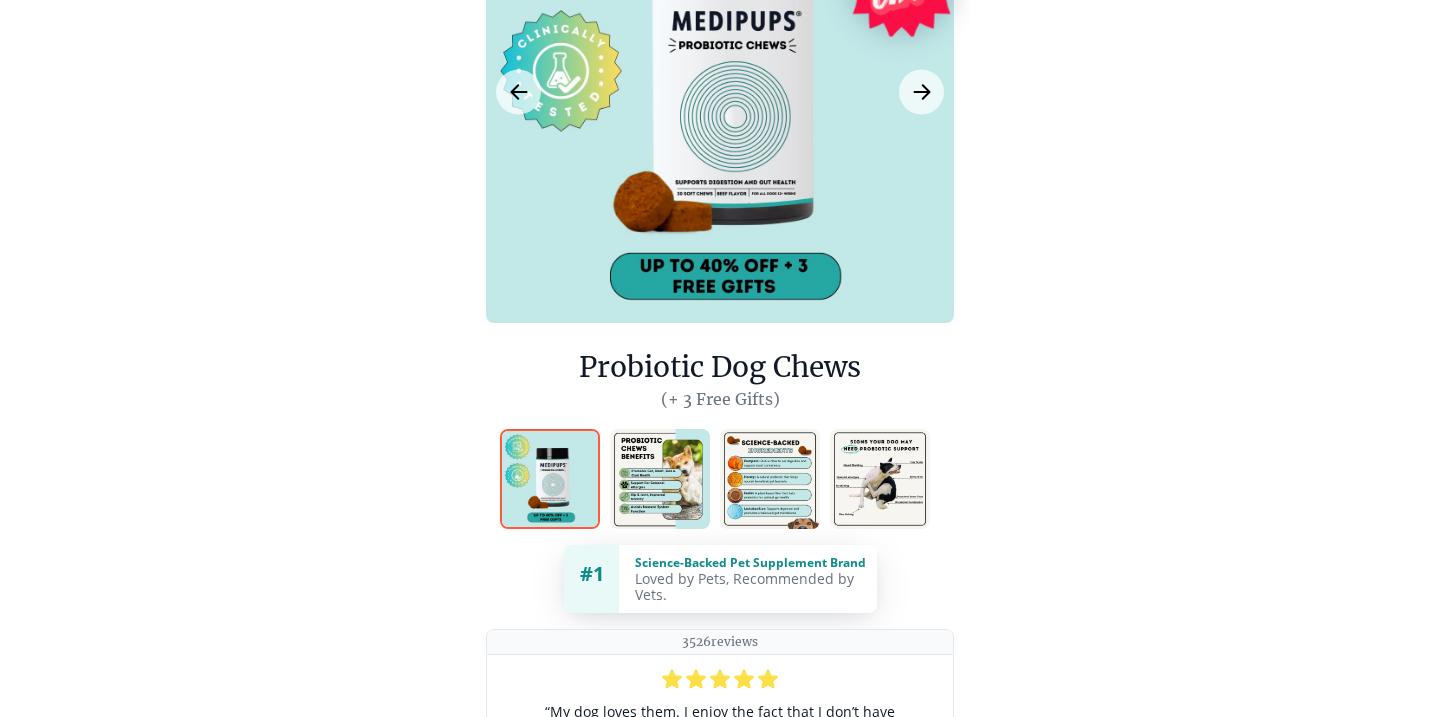 scroll, scrollTop: 343, scrollLeft: 0, axis: vertical 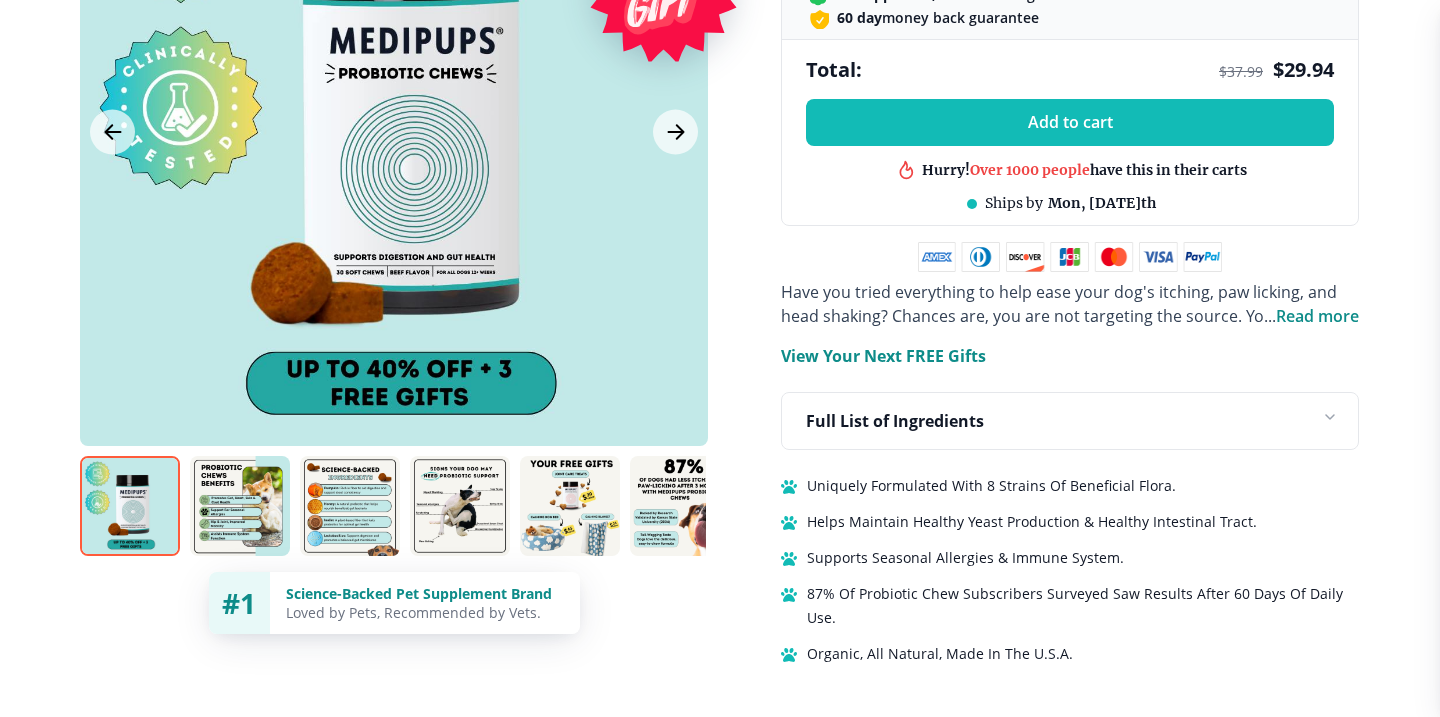 click on "Full List of Ingredients" at bounding box center (1070, 421) 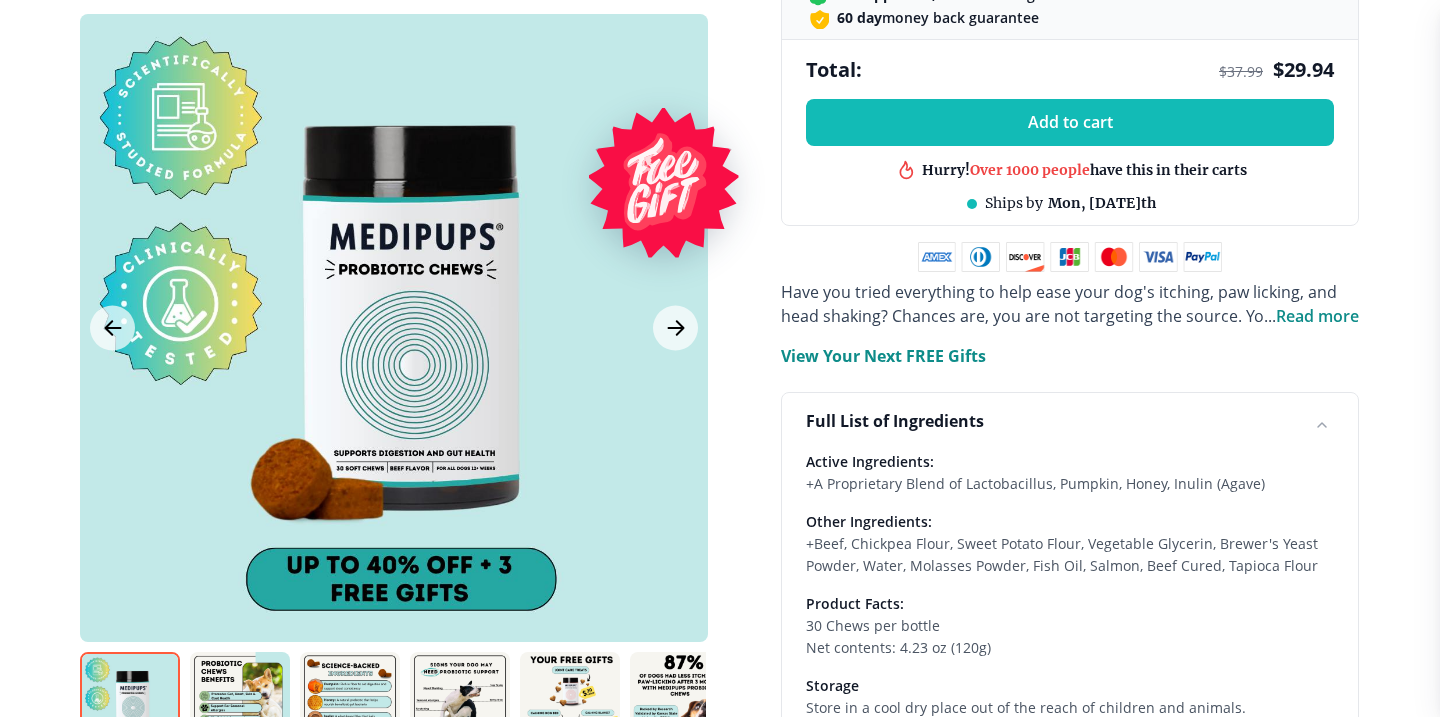 click on "Full List of Ingredients" at bounding box center (1070, 421) 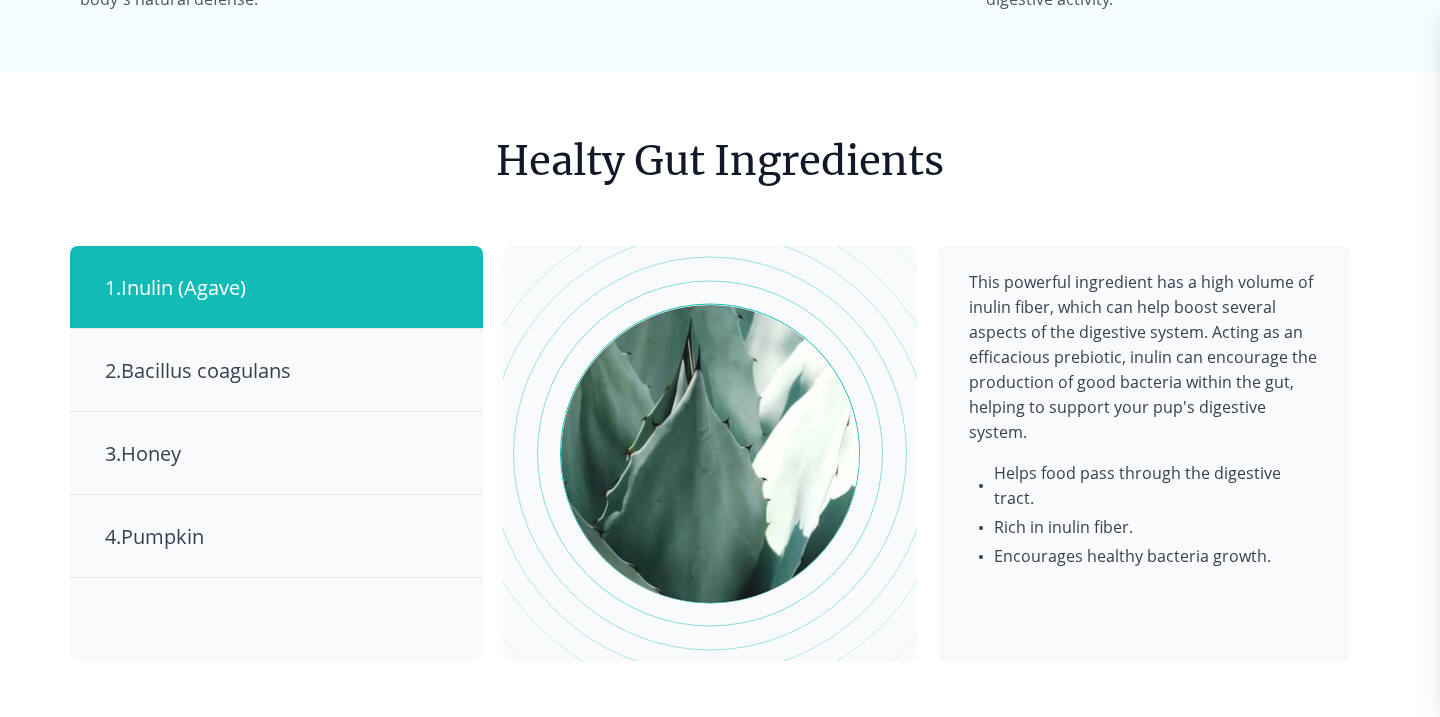 scroll, scrollTop: 3006, scrollLeft: 0, axis: vertical 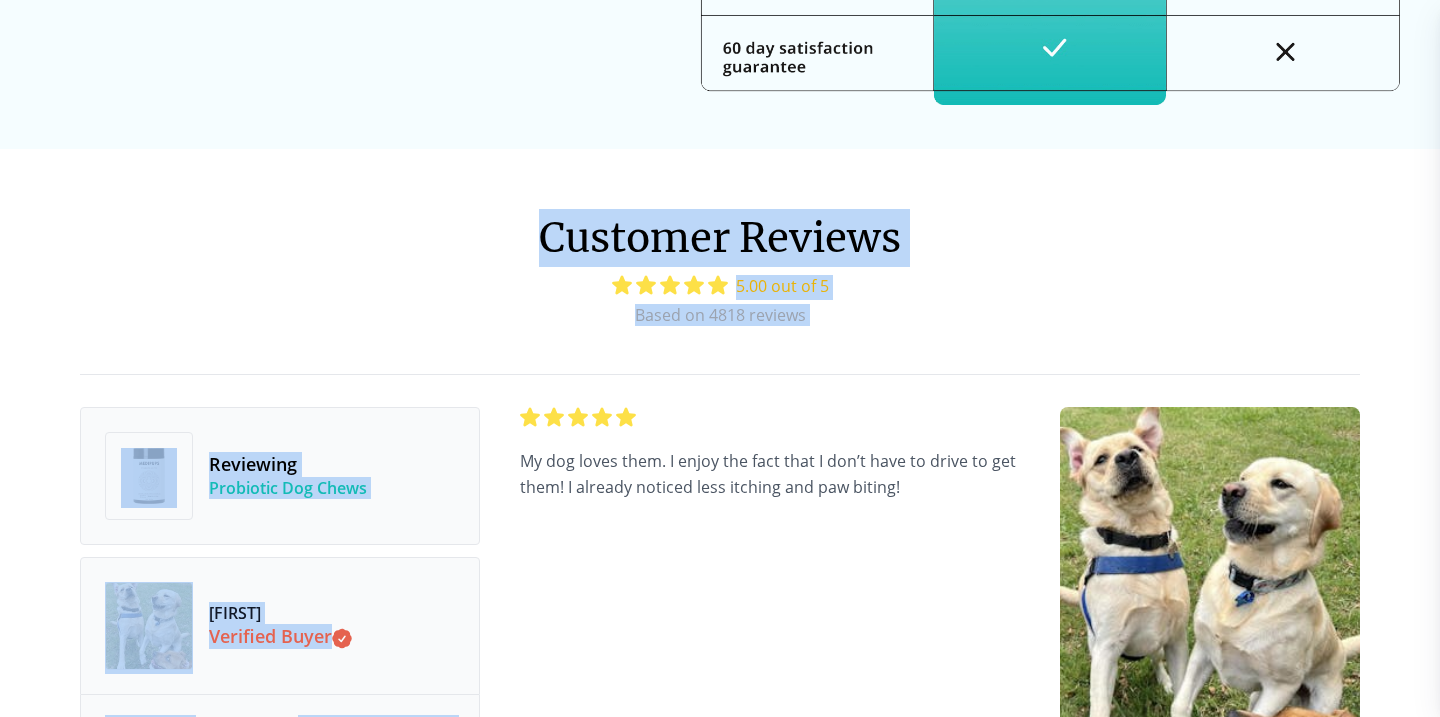 drag, startPoint x: 540, startPoint y: 220, endPoint x: 1031, endPoint y: 237, distance: 491.29422 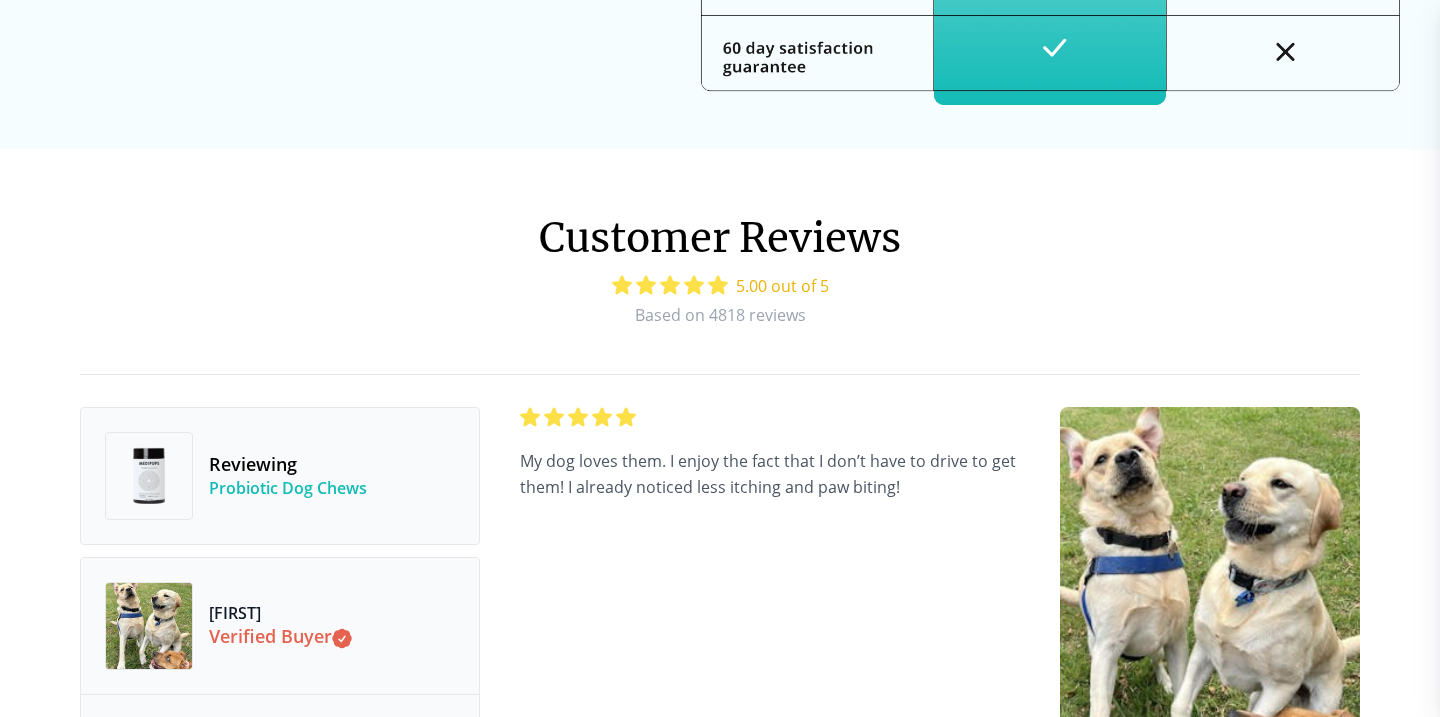 click on "Customer Reviews 5.00 out of 5 Based on 4818 reviews Reviewing Probiotic Dog Chews [FIRST] Verified Buyer Conditions Itching & Paw Licking Period of use 1-3 months Buyer's Rating My dog loves them. I enjoy the fact that I don’t have to drive to get them! I already noticed less itching and paw biting! Reviewing Probiotic Dog Chews [FIRST] Verified Buyer Conditions Itching & Paw Licking, Digestive Issues Period of use 1-3 months Buyer's Rating Our poor itchy, shedding dog is doing so much better now with his probiotics! No more allergy shots from the vet! Reviewing Probiotic Dog Chews [FIRST] Verified Buyer Conditions Itching & Paw Licking Period of use 1-6 months Buyer's Rating These really work! Show More" at bounding box center [720, 1059] 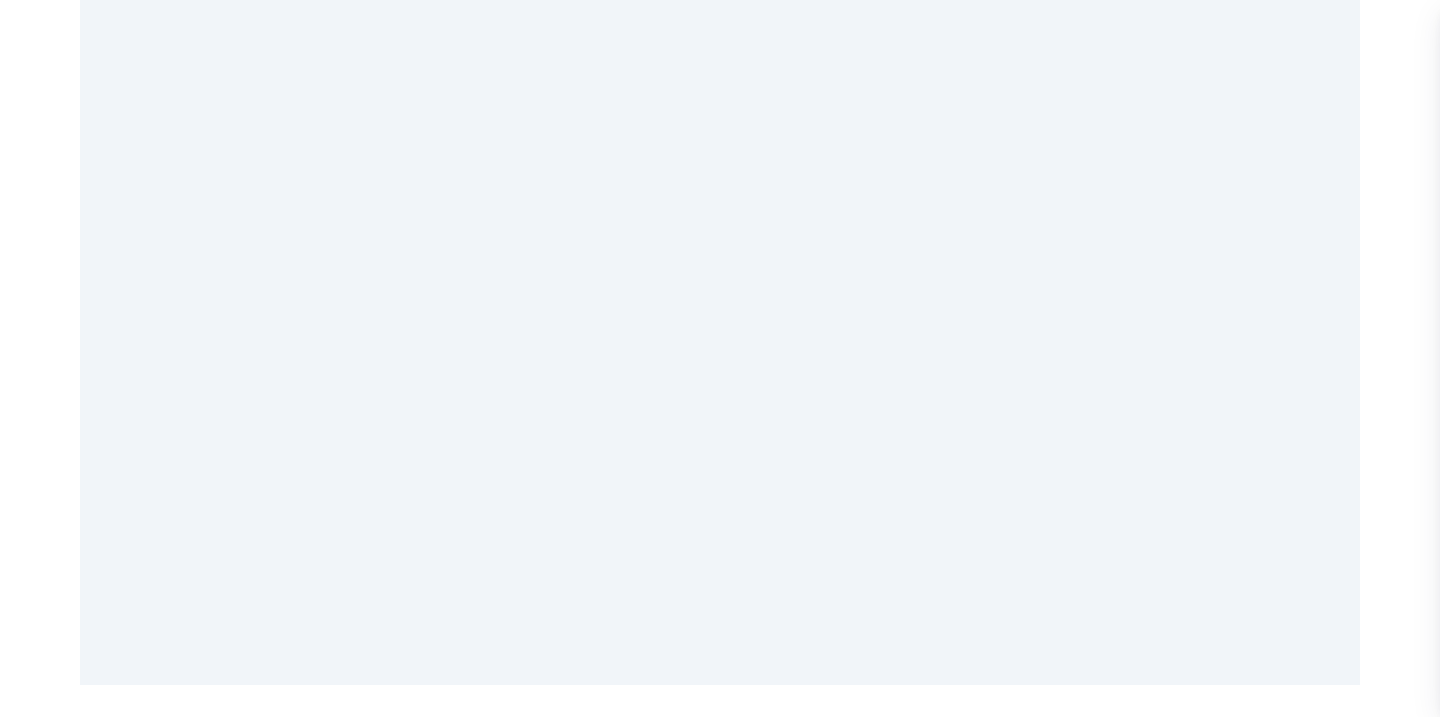 scroll, scrollTop: 3754, scrollLeft: 0, axis: vertical 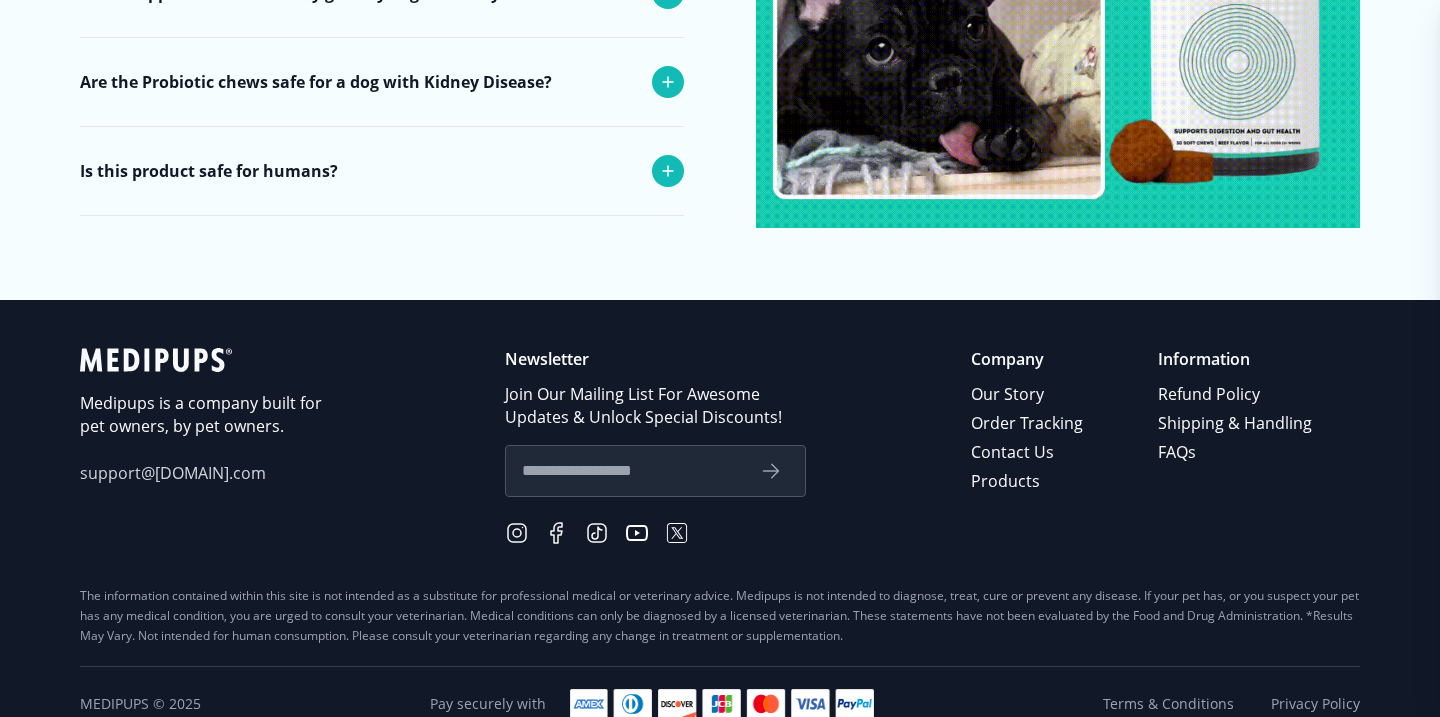 click 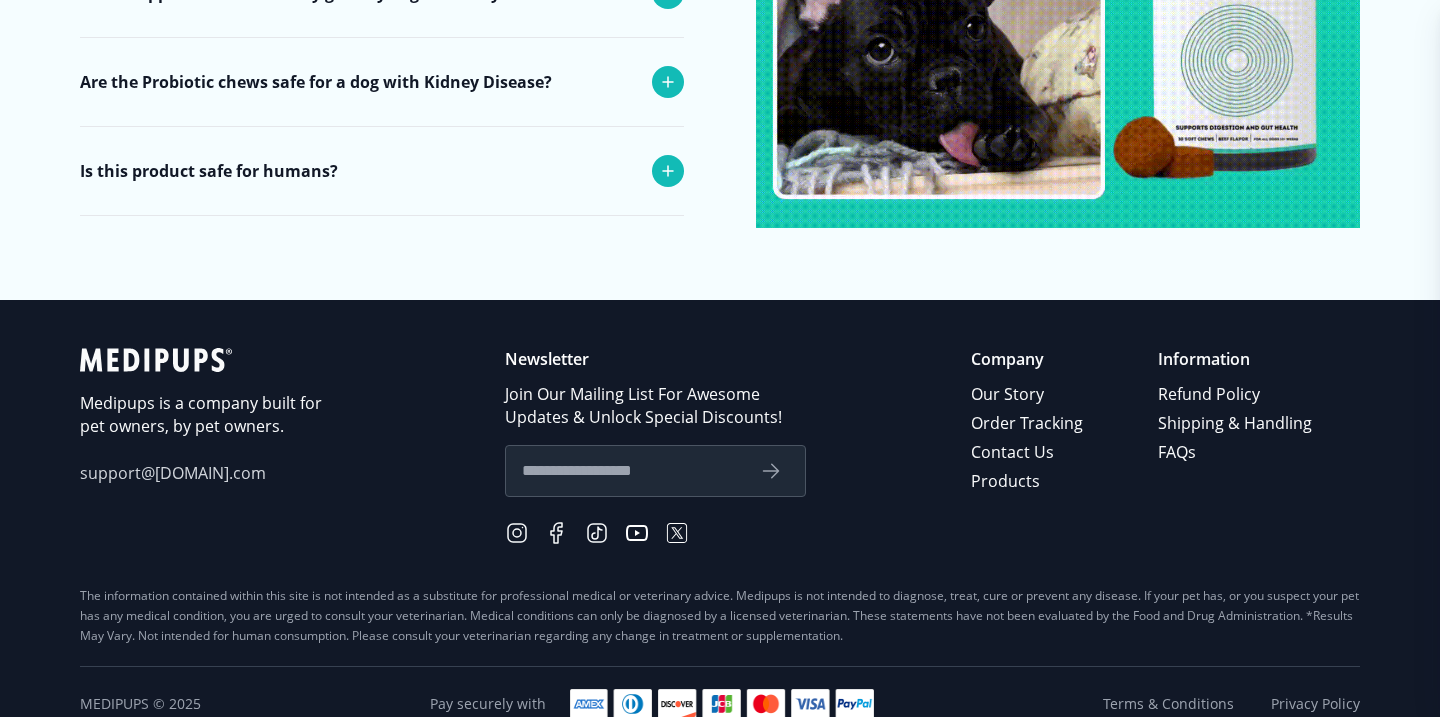 click 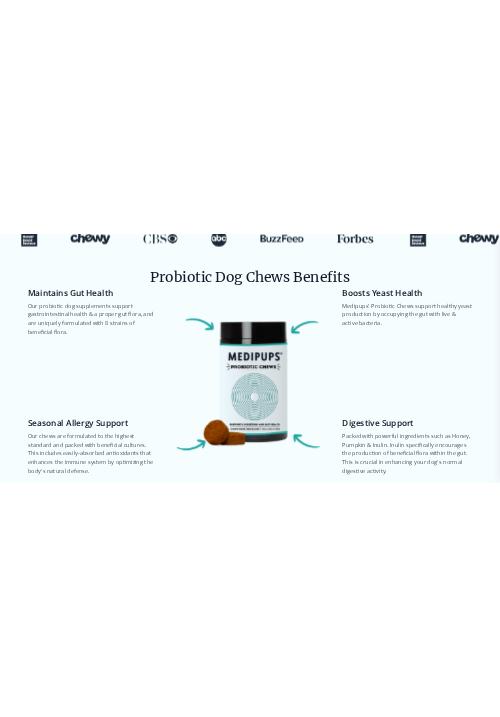 scroll, scrollTop: 2330, scrollLeft: 0, axis: vertical 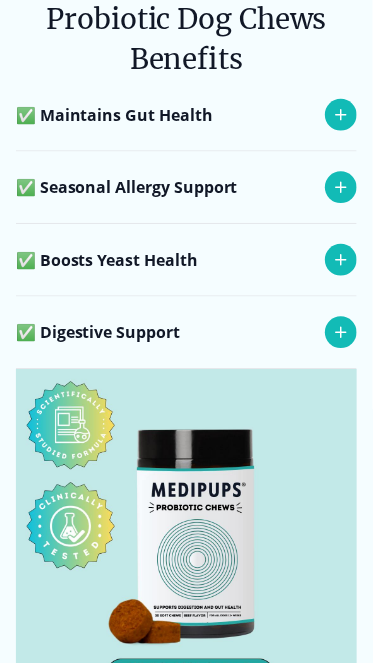 click on "✅ Maintains Gut Health" at bounding box center (187, 115) 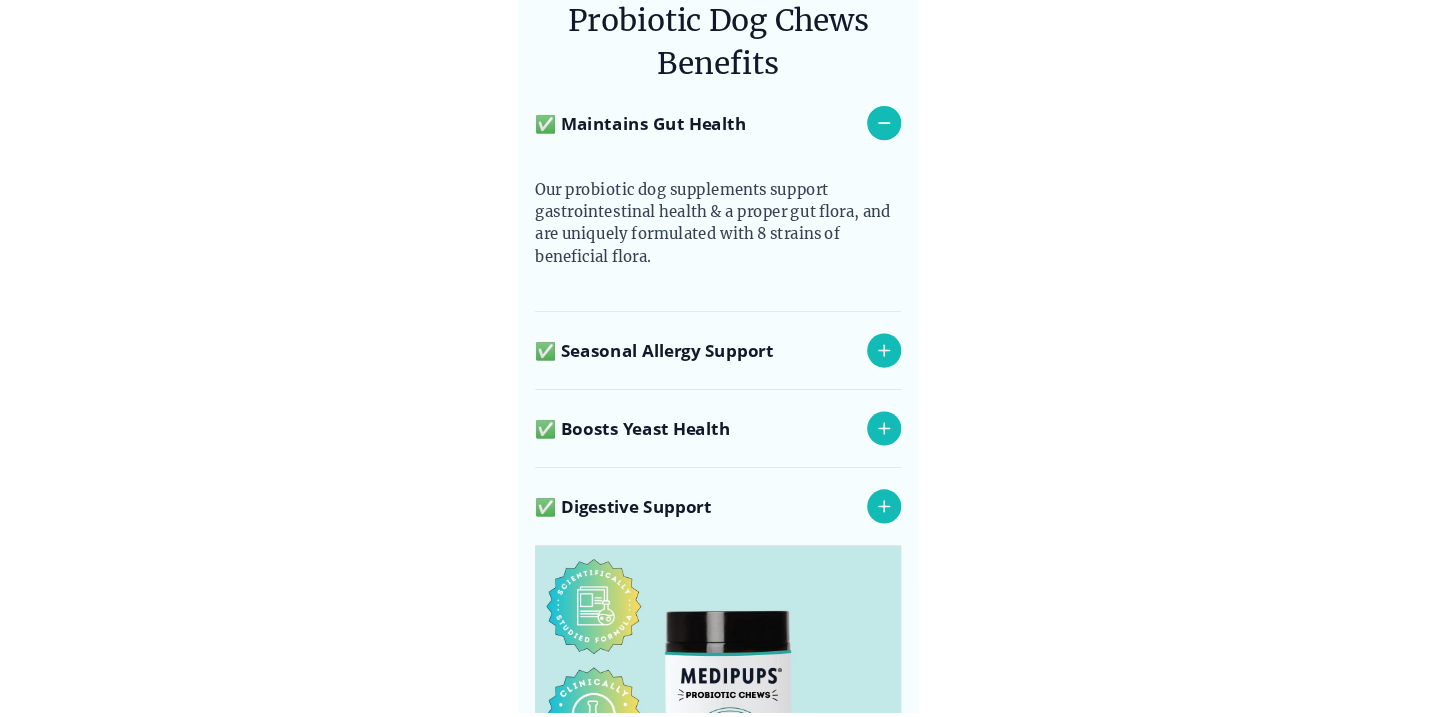 scroll, scrollTop: 2805, scrollLeft: 0, axis: vertical 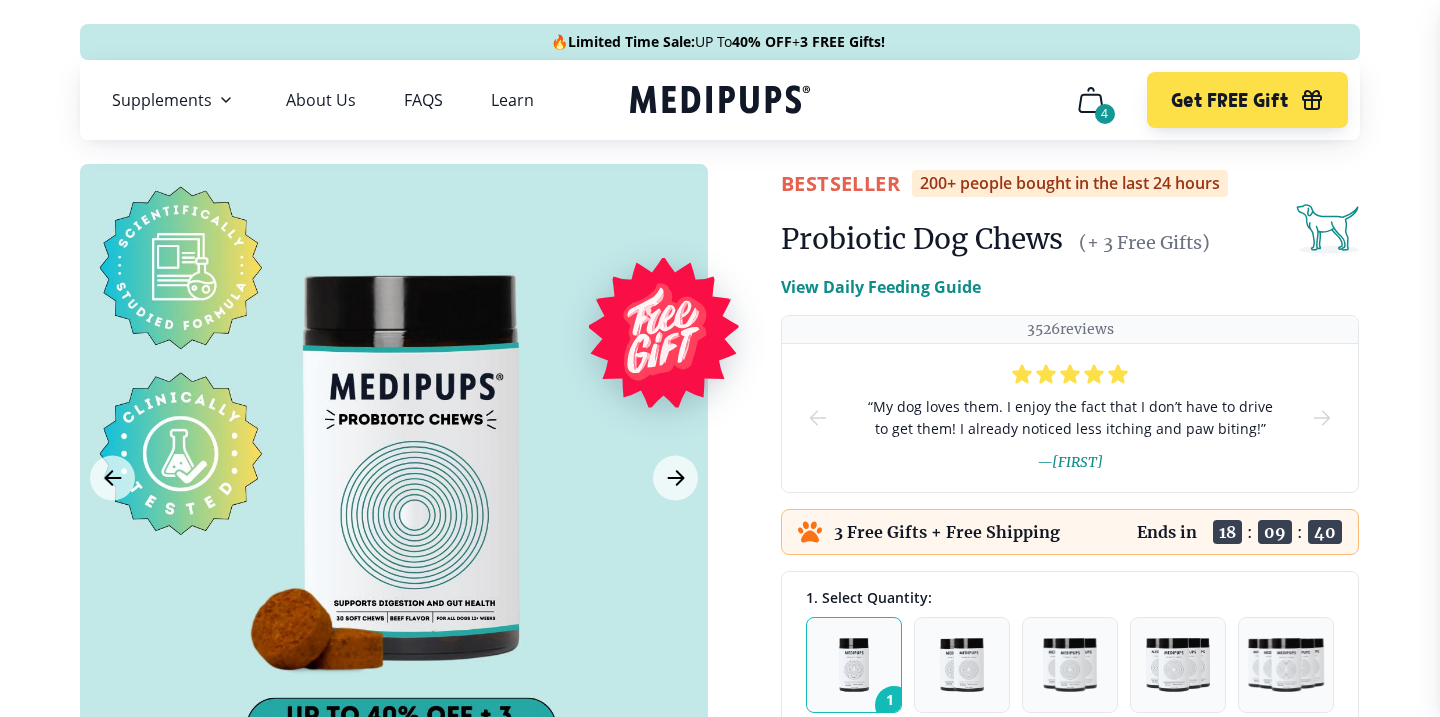 click on "View Daily Feeding Guide" at bounding box center (881, 287) 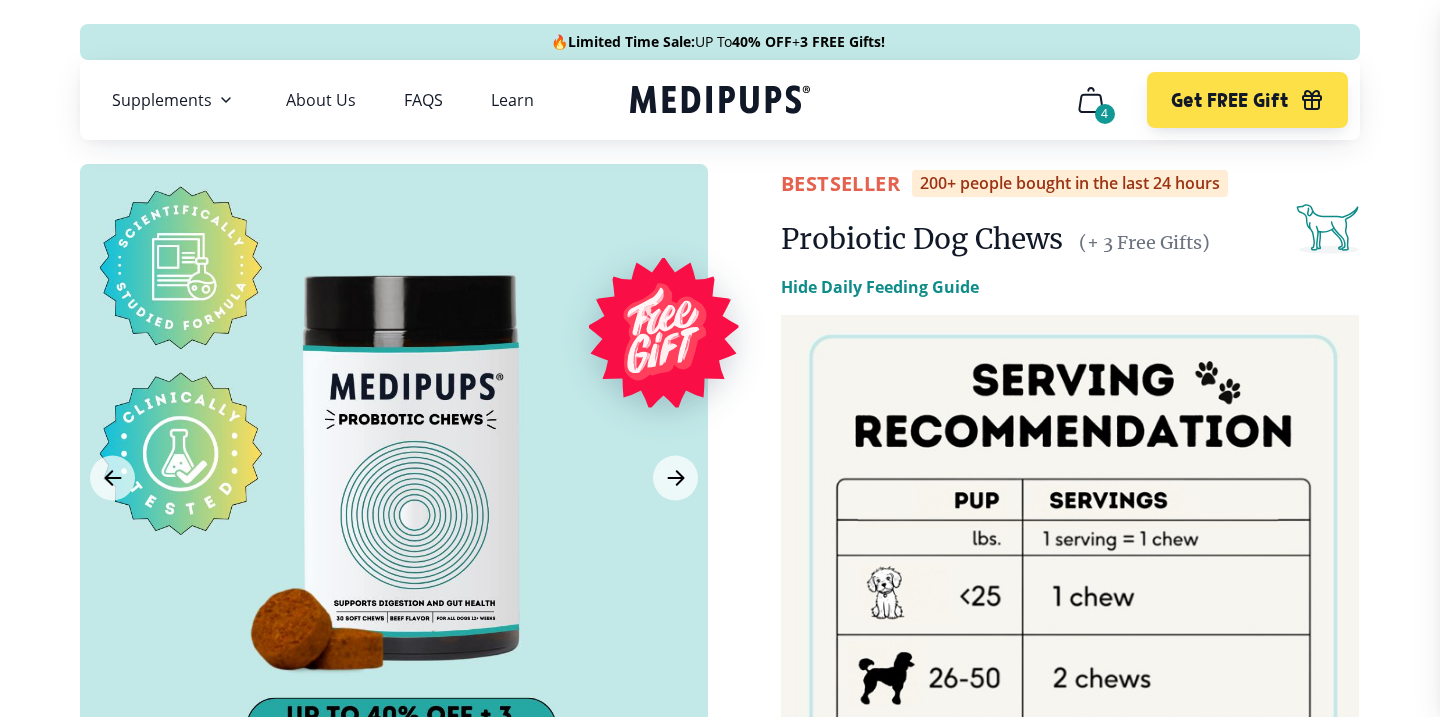 click on "Hide Daily Feeding Guide" at bounding box center [880, 287] 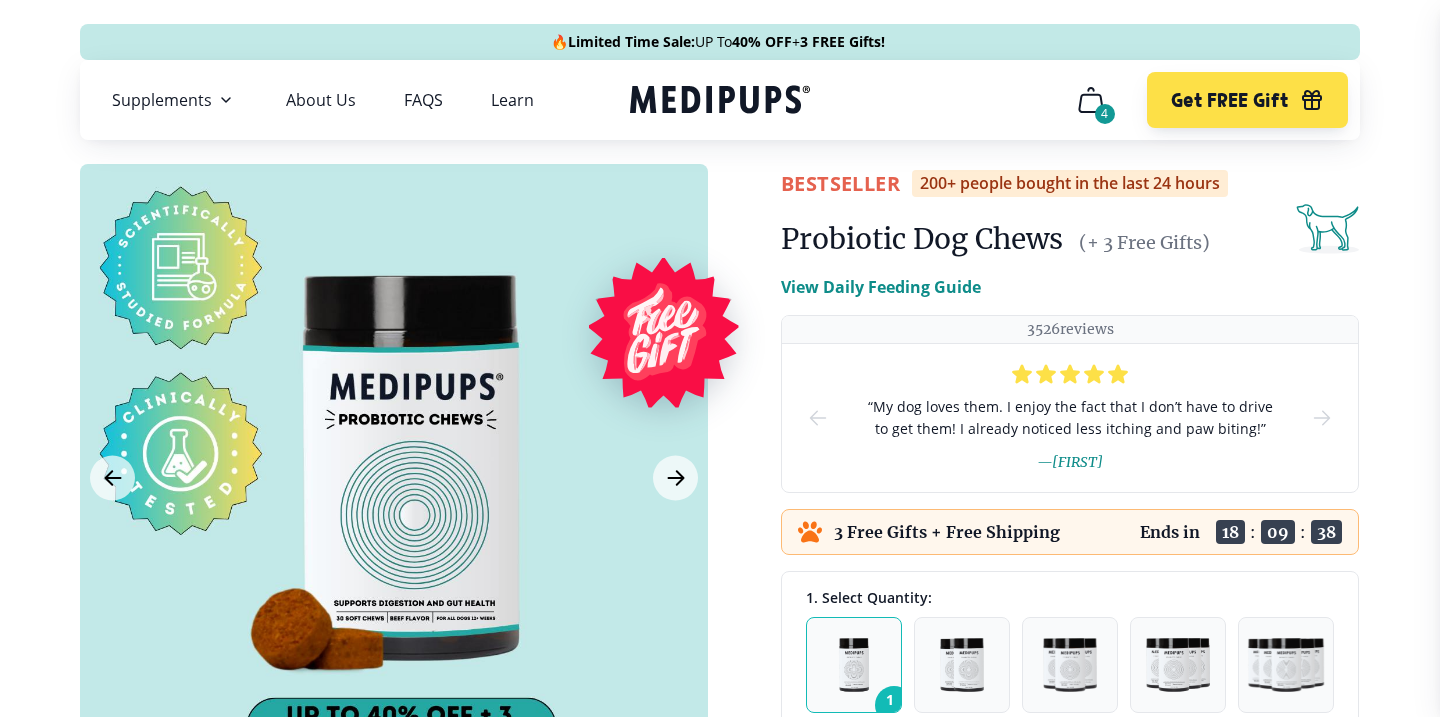 click on "View Daily Feeding Guide" at bounding box center [881, 287] 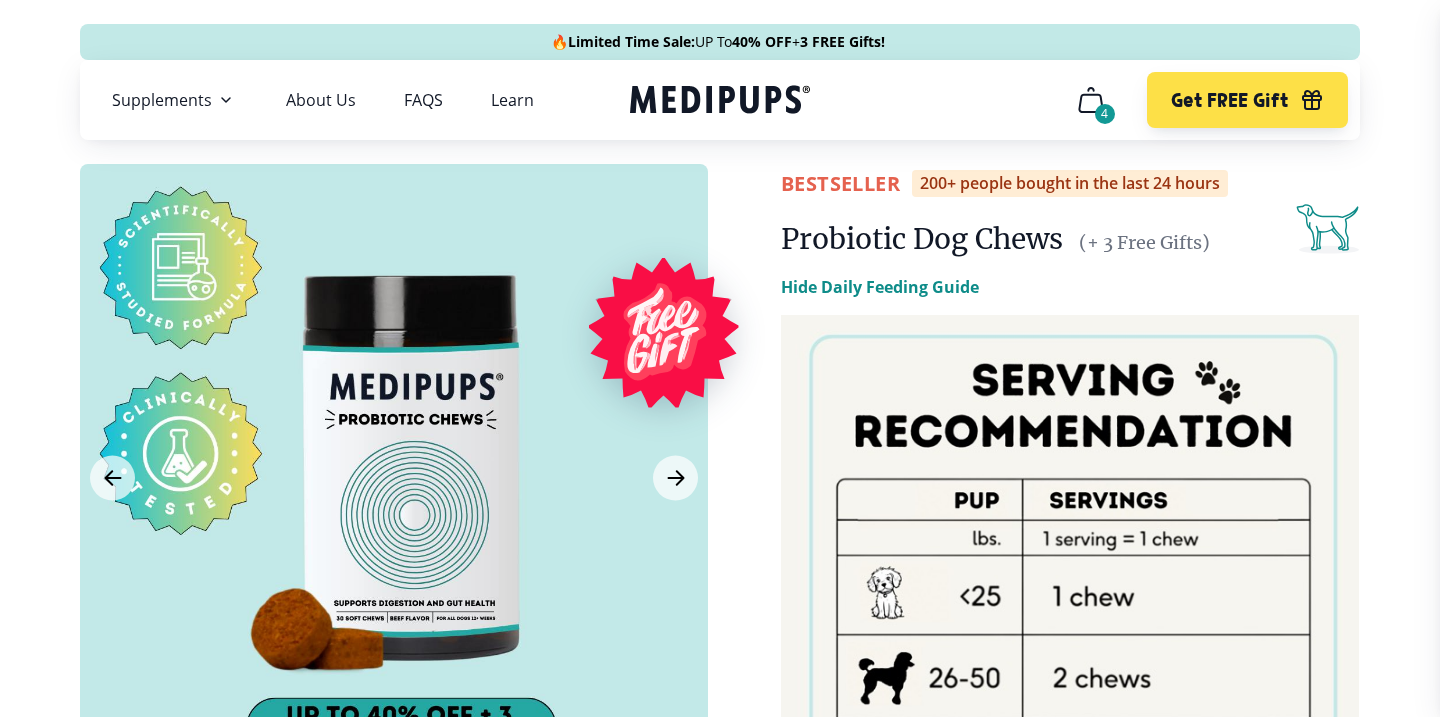 click on "Hide Daily Feeding Guide" at bounding box center (880, 287) 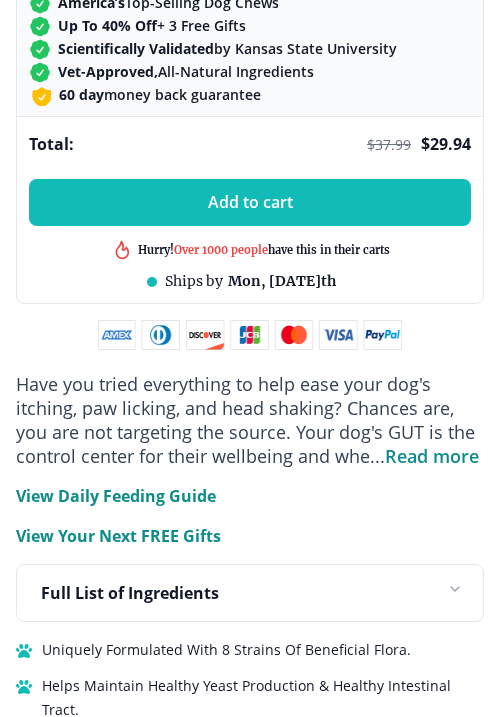 scroll, scrollTop: 1731, scrollLeft: 0, axis: vertical 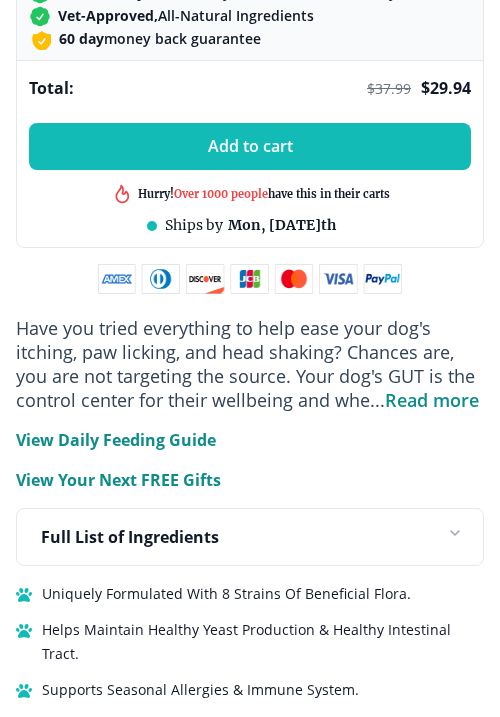 click on "View Your Next FREE Gifts" at bounding box center [118, 480] 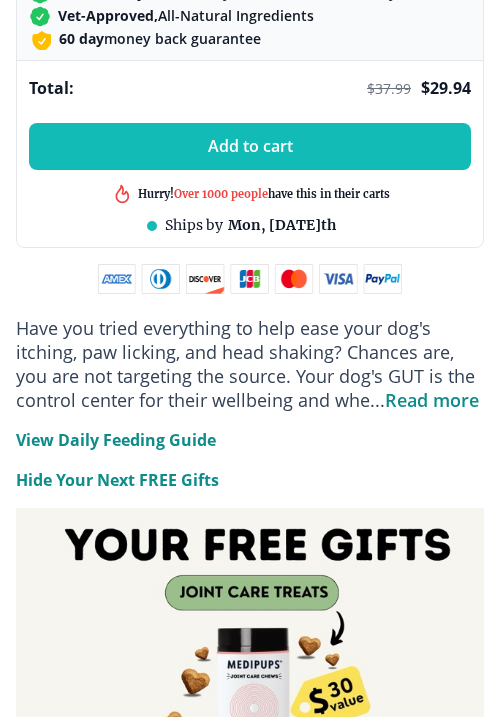 click on "Hide Your Next FREE Gifts" at bounding box center (117, 480) 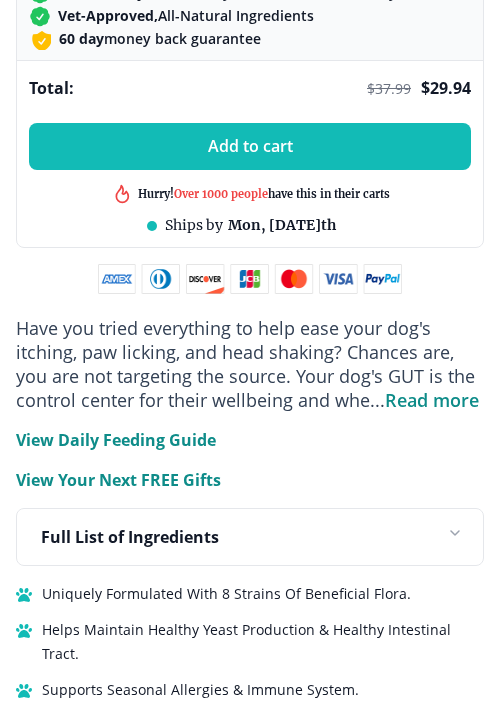 click on "View Daily Feeding Guide" at bounding box center (116, 440) 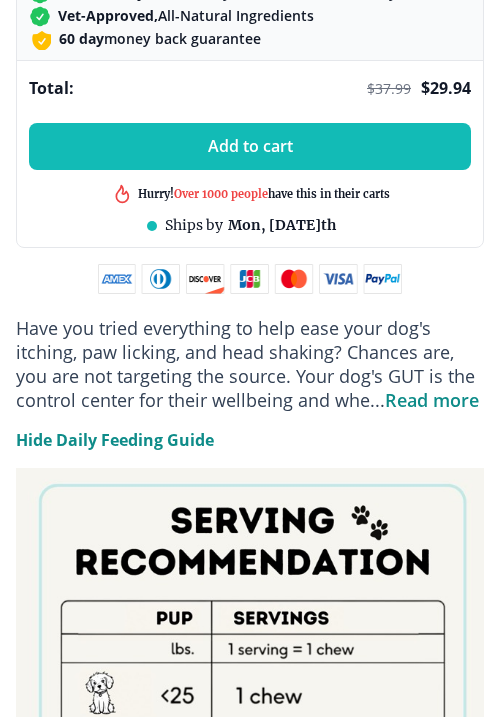 click on "Hide Daily Feeding Guide" at bounding box center [115, 440] 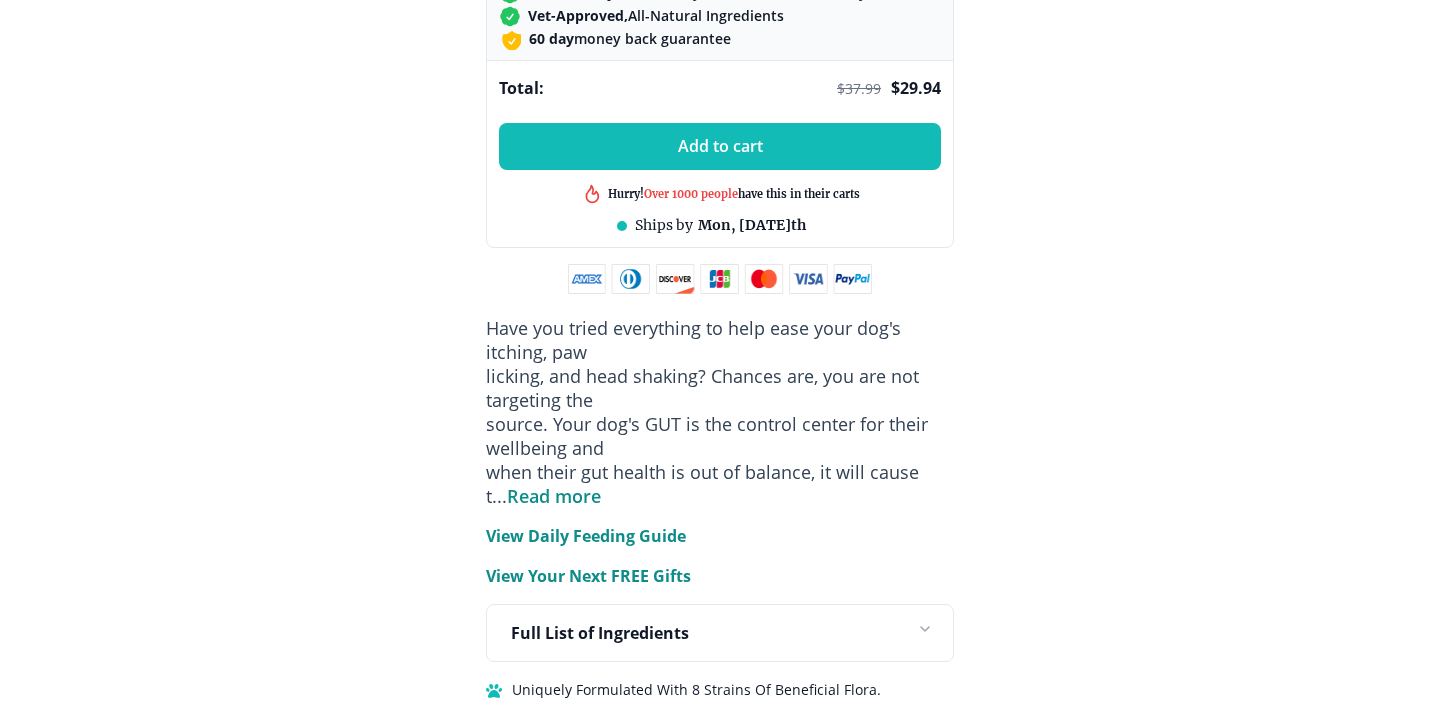 scroll, scrollTop: 1707, scrollLeft: 0, axis: vertical 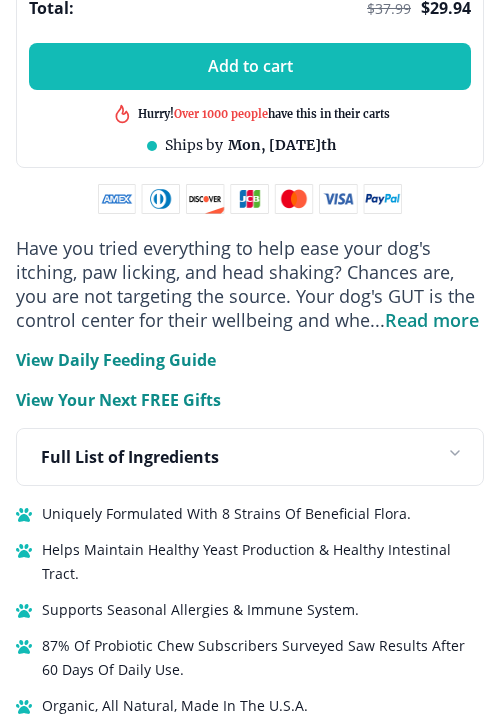 click on "Full List of Ingredients" at bounding box center [250, 457] 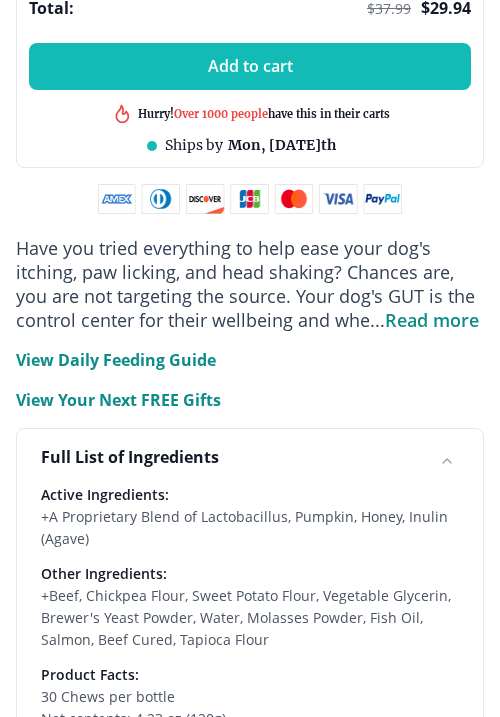 click on "Full List of Ingredients" at bounding box center [250, 457] 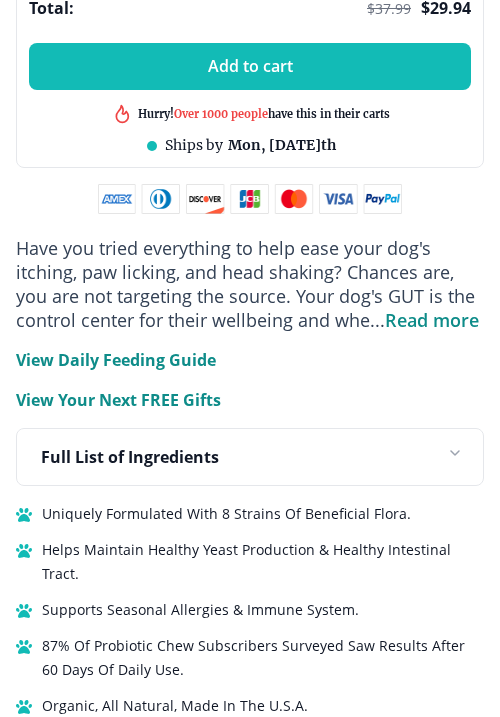 scroll, scrollTop: 2165, scrollLeft: 0, axis: vertical 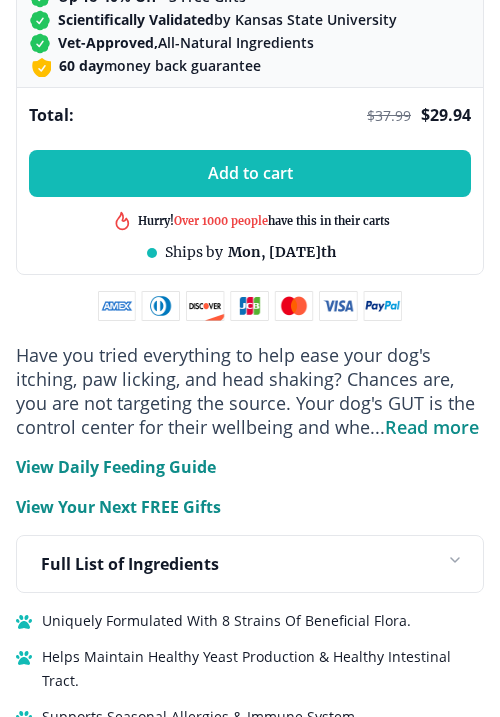 click on "Read more" at bounding box center [432, 427] 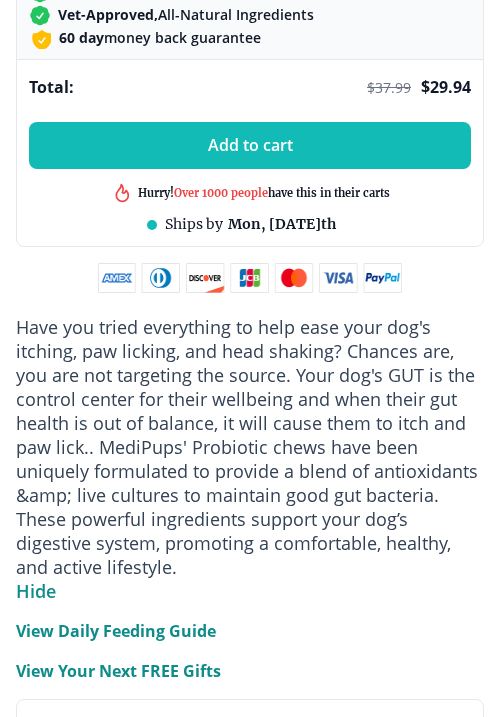 scroll, scrollTop: 1734, scrollLeft: 0, axis: vertical 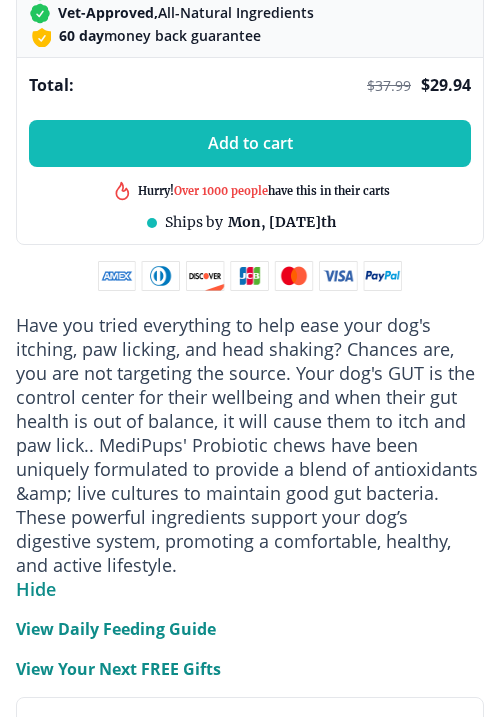 click on "Hide" at bounding box center (36, 589) 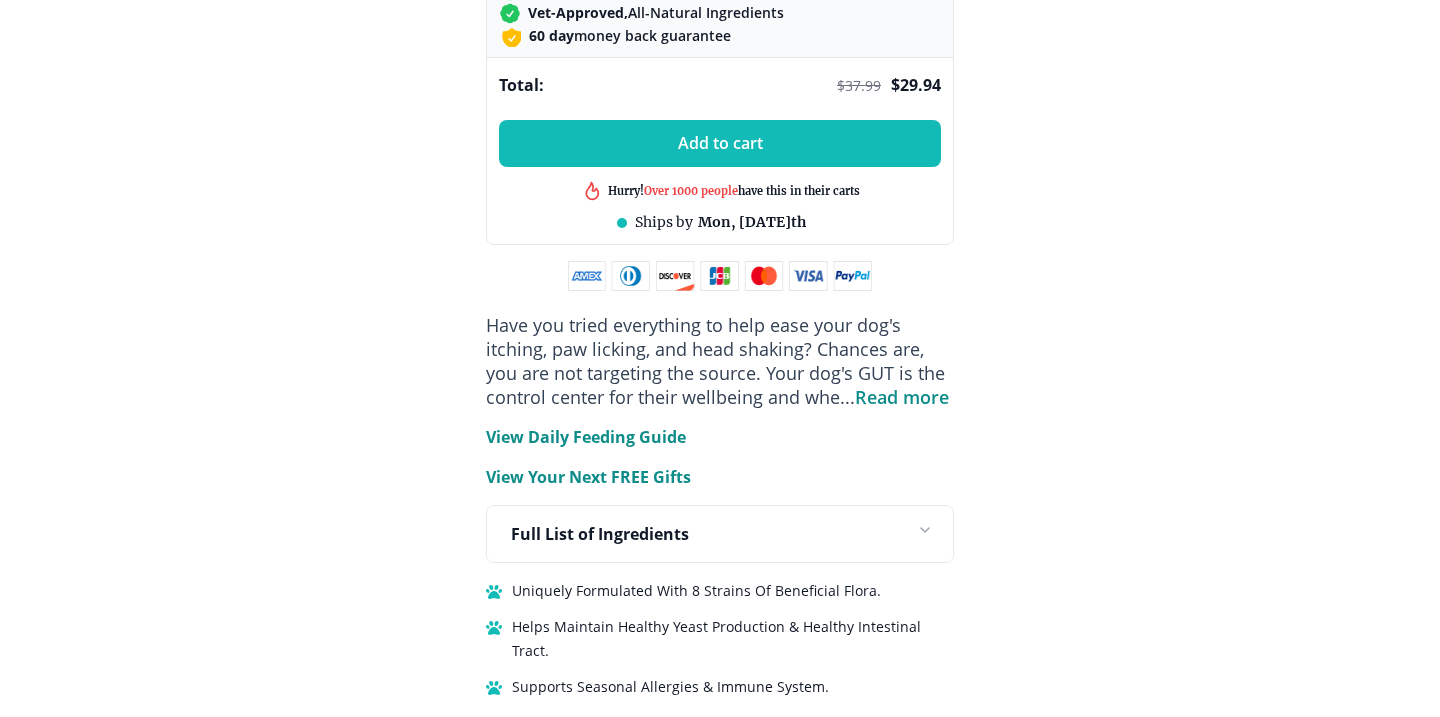 scroll, scrollTop: 1710, scrollLeft: 0, axis: vertical 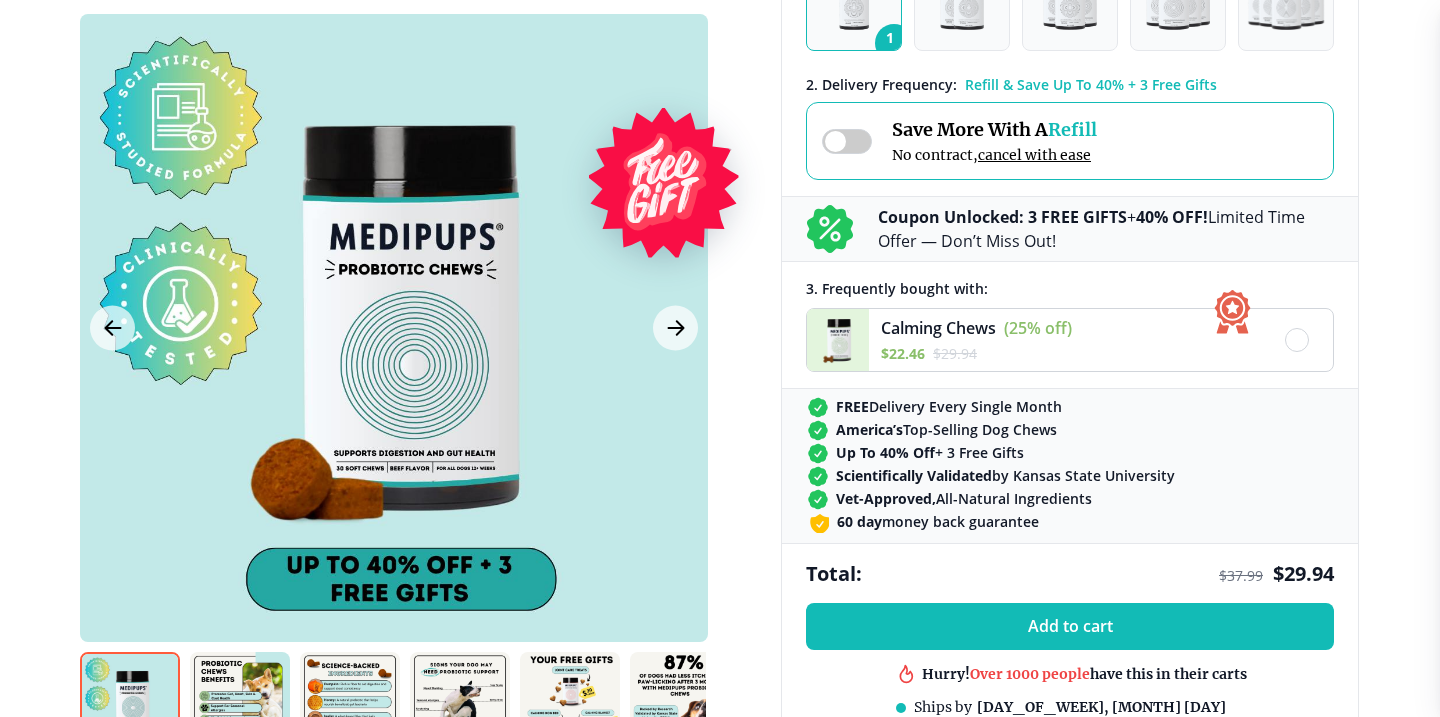 click on "(25% off)" at bounding box center [1038, 328] 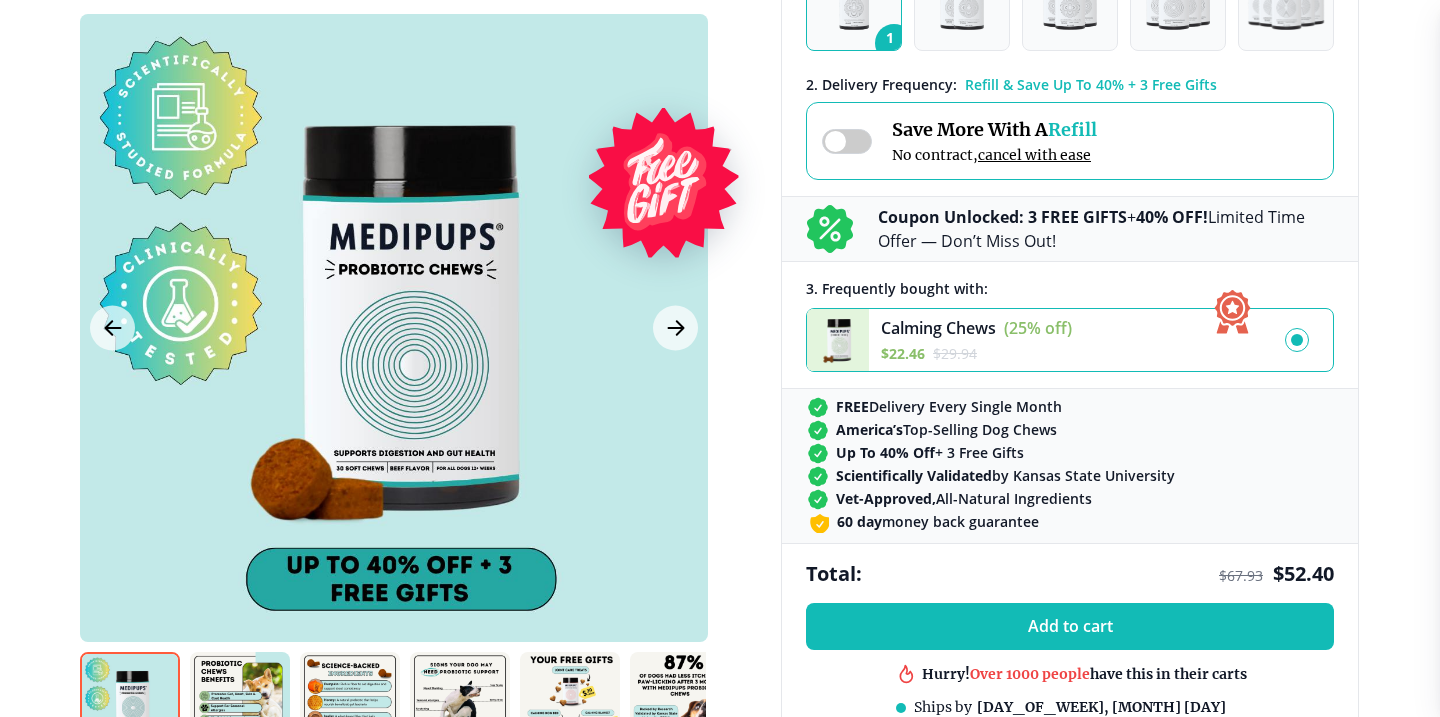 click on "(25% off)" at bounding box center (1038, 328) 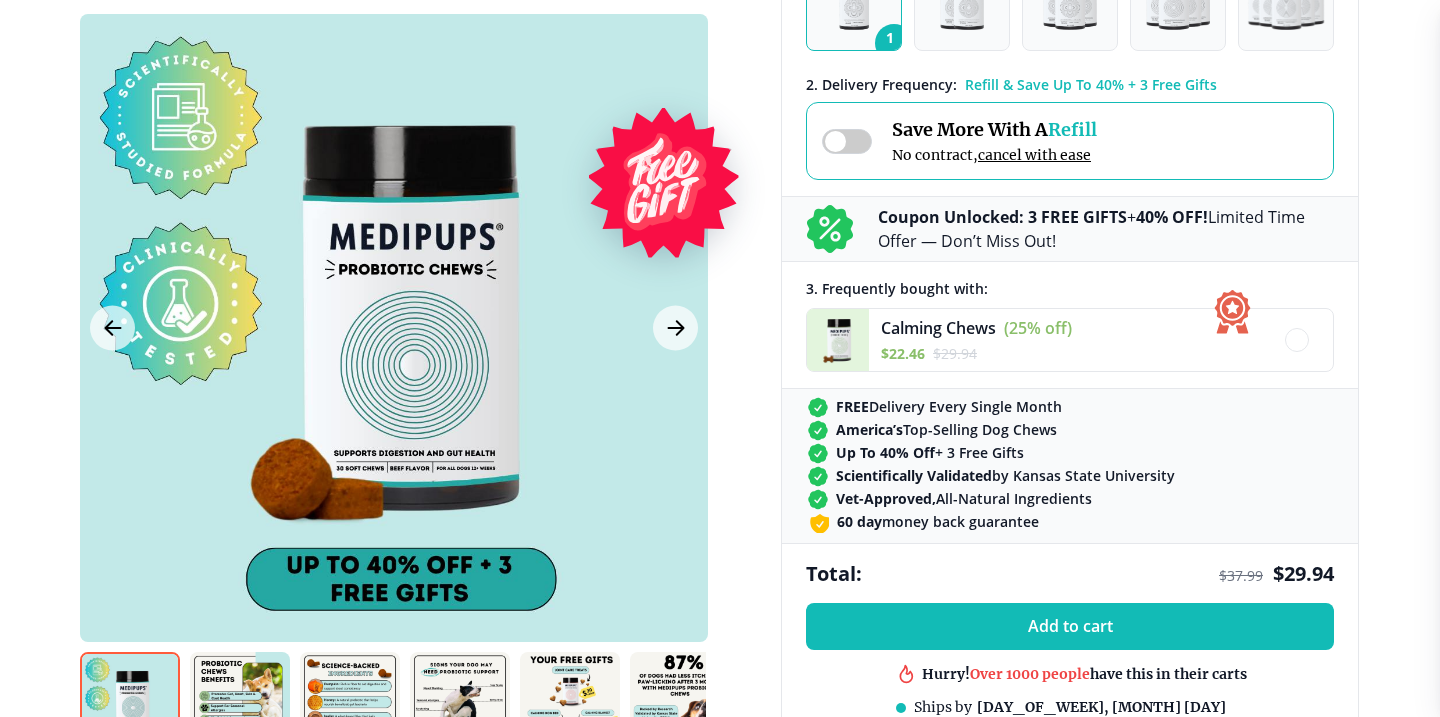 drag, startPoint x: 1062, startPoint y: 515, endPoint x: 796, endPoint y: 406, distance: 287.46652 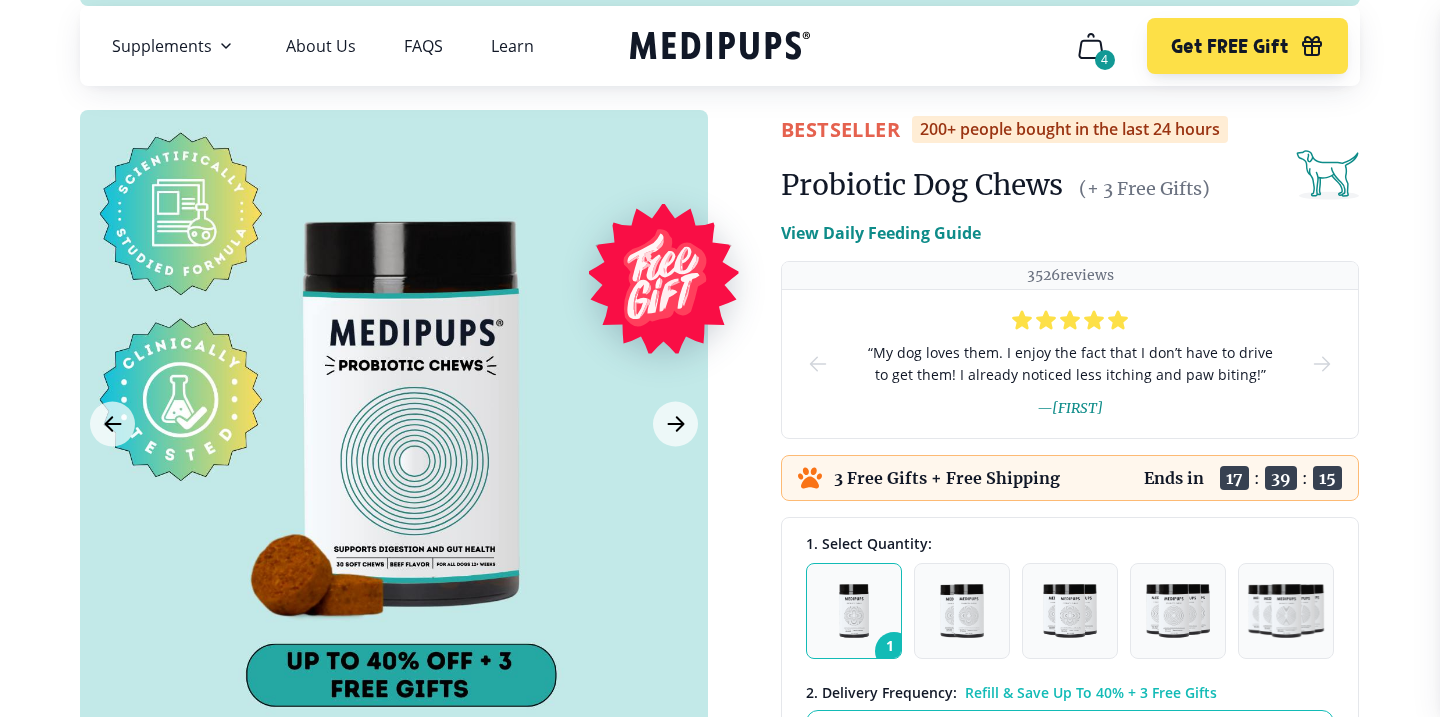 scroll, scrollTop: 49, scrollLeft: 0, axis: vertical 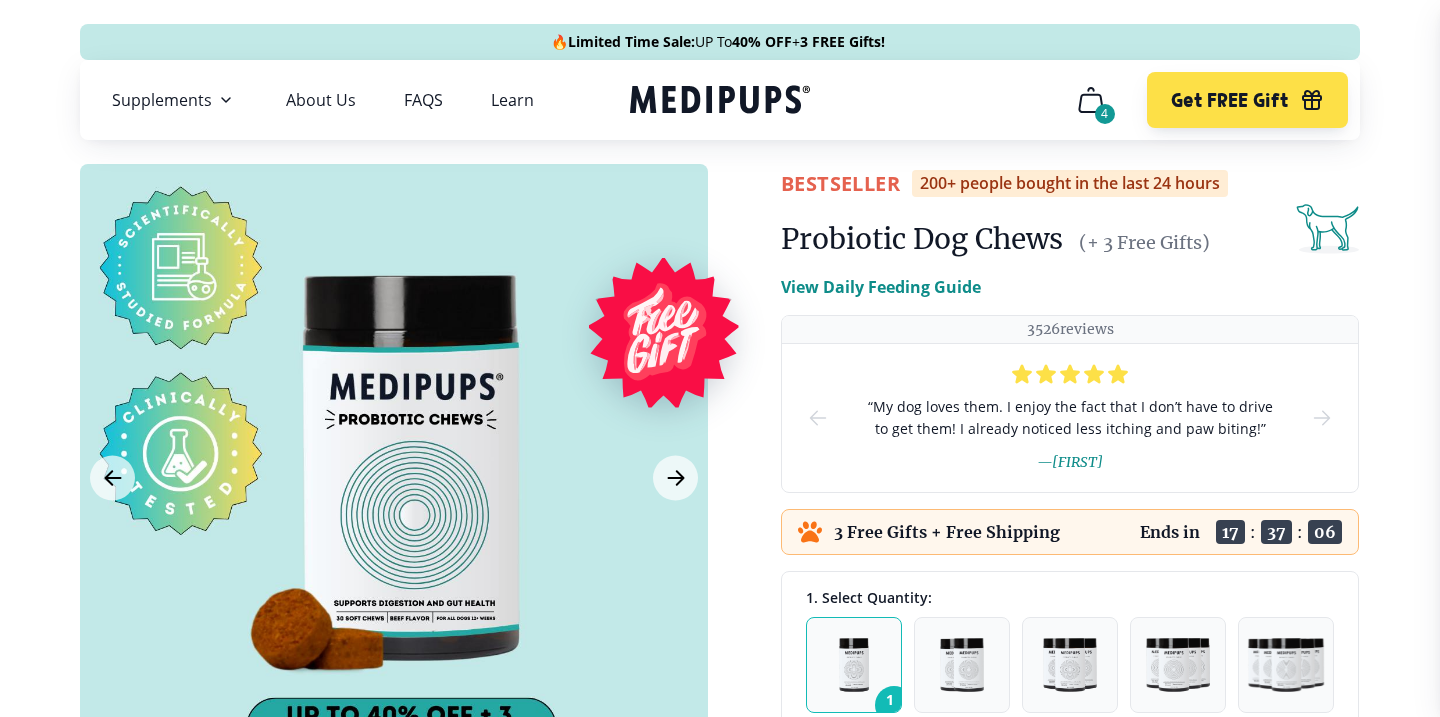 click on "BestSeller 200+ people bought in the last 24 hours Probiotic Dog Chews (+ 3 Free Gifts) Probiotic Dog Chews (+ 3 Free Gifts) #1 Science-Backed Pet Supplement Brand Loved by Pets, Recommended by Vets.  3526  reviews “ My dog loves them. I enjoy the fact that I don’t have to drive to get them! I already noticed less itching and paw biting! ” —  Liam 3 Free Gifts + Free Shipping Ends in 17 : 37 : 05 1. Select Quantity: 1 2 3 4 5 2 . Delivery Frequency: Refill & Save Up To 40% + 3 Free Gifts Save More With A  Refill No contract,  cancel with ease Coupon Unlocked: 3 FREE GIFTS  +  40% OFF!  Limited Time Offer — Don’t Miss Out! 3 . Frequently bought with: Skin & Coat Chews (25% off) $ 22.46 $ 29.94 FREE  Delivery Every Single Month America’s  Top-Selling Dog Chews Up To 40% Off  + 3 Free Gifts Scientifically Validated  by Kansas State University Vet-Approved,  All-Natural Ingredients 60 day  money back guarantee Total: $ 37.99 $ 29.94 Add to cart Hurry!  Over 1000 people  have this in their carts   +" at bounding box center [720, 4369] 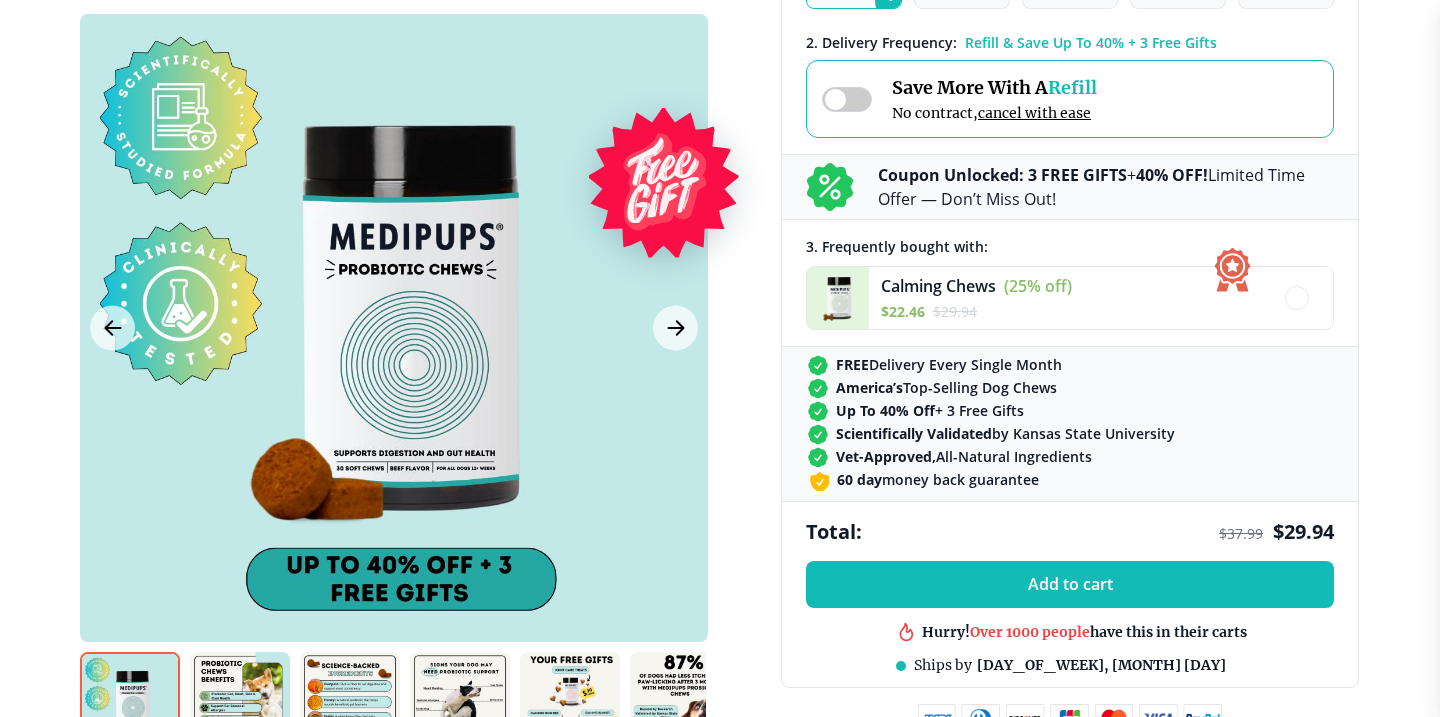 scroll, scrollTop: 1014, scrollLeft: 0, axis: vertical 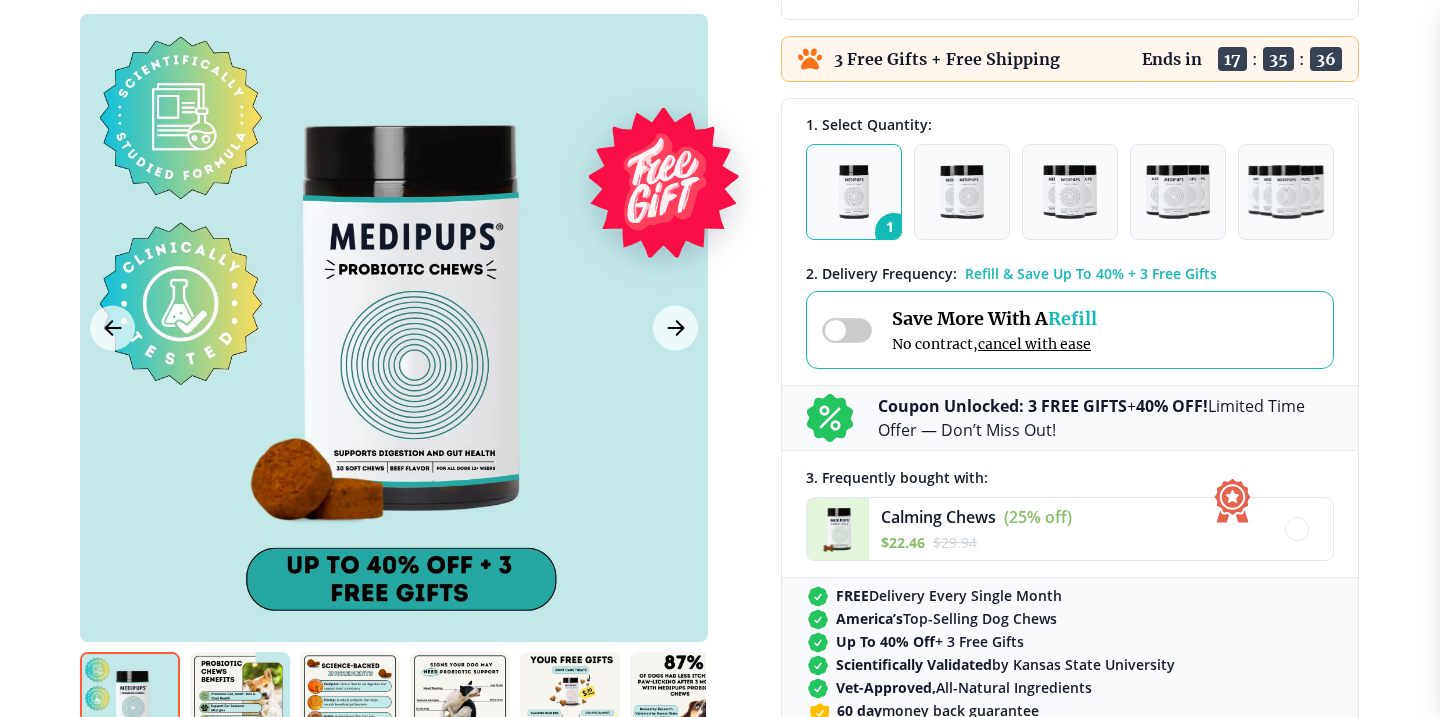 drag, startPoint x: 769, startPoint y: 150, endPoint x: 735, endPoint y: 150, distance: 34 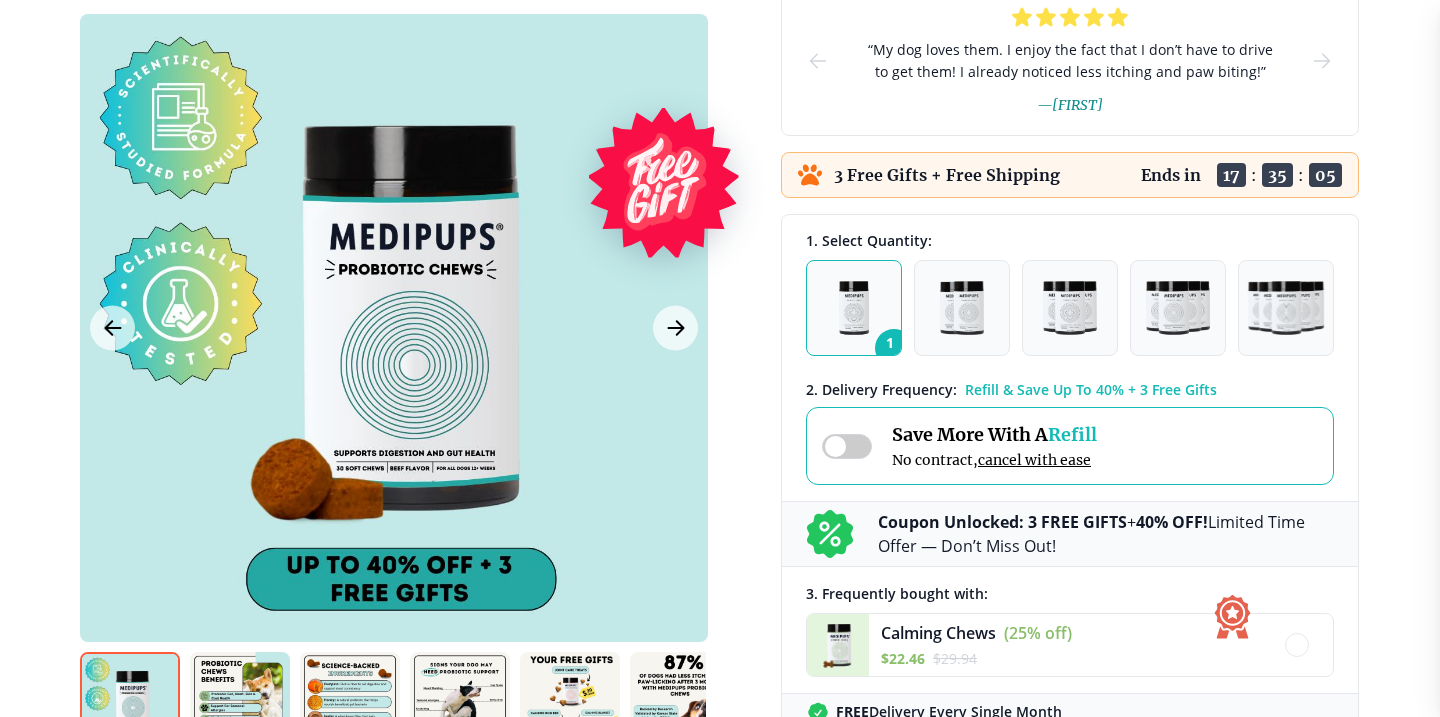 scroll, scrollTop: 351, scrollLeft: 0, axis: vertical 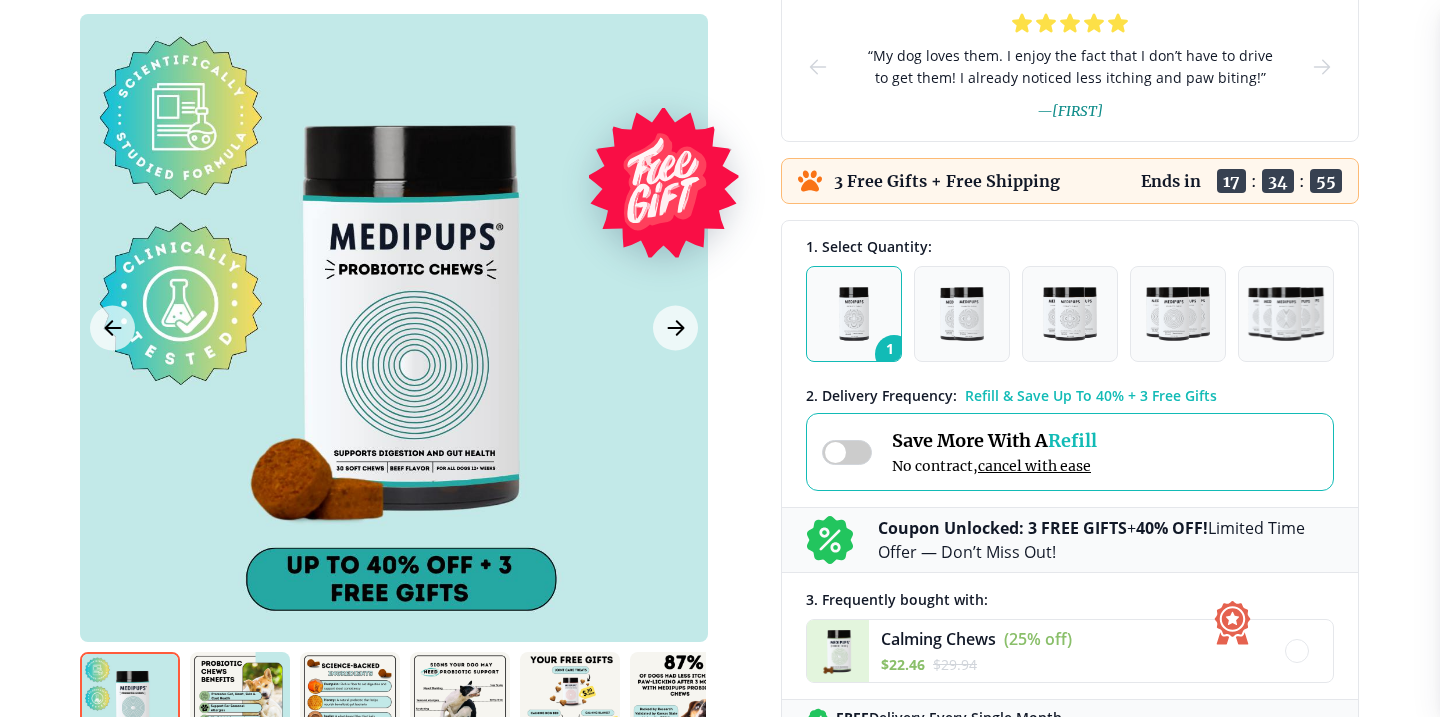 click at bounding box center [847, 452] 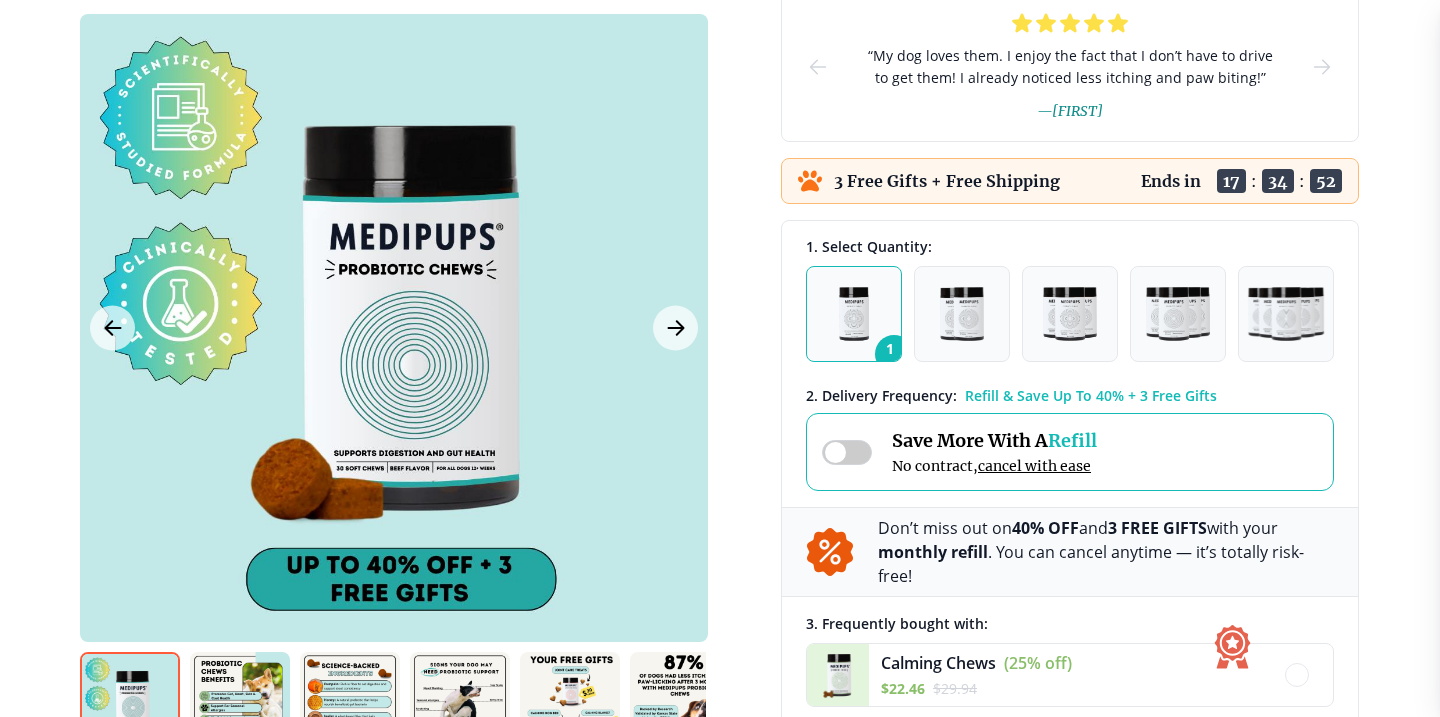 click at bounding box center (847, 452) 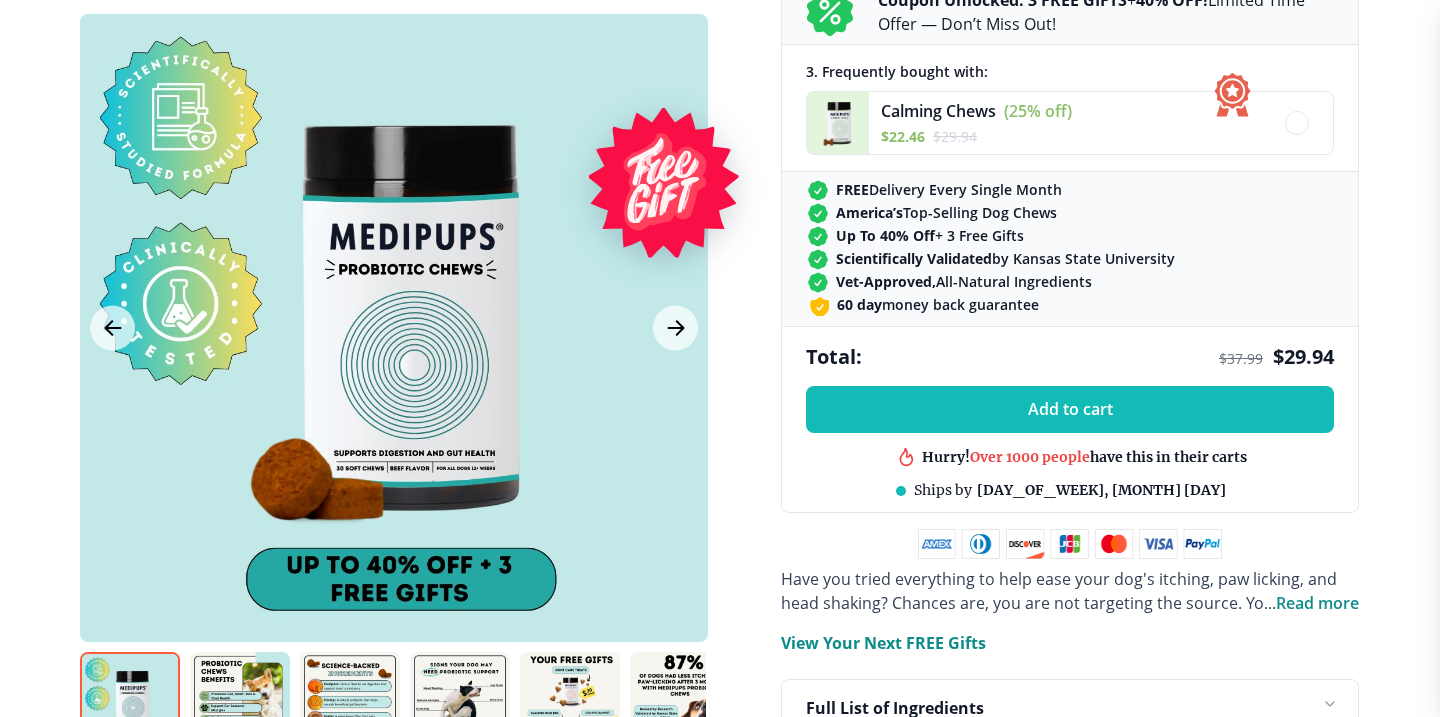 scroll, scrollTop: 880, scrollLeft: 0, axis: vertical 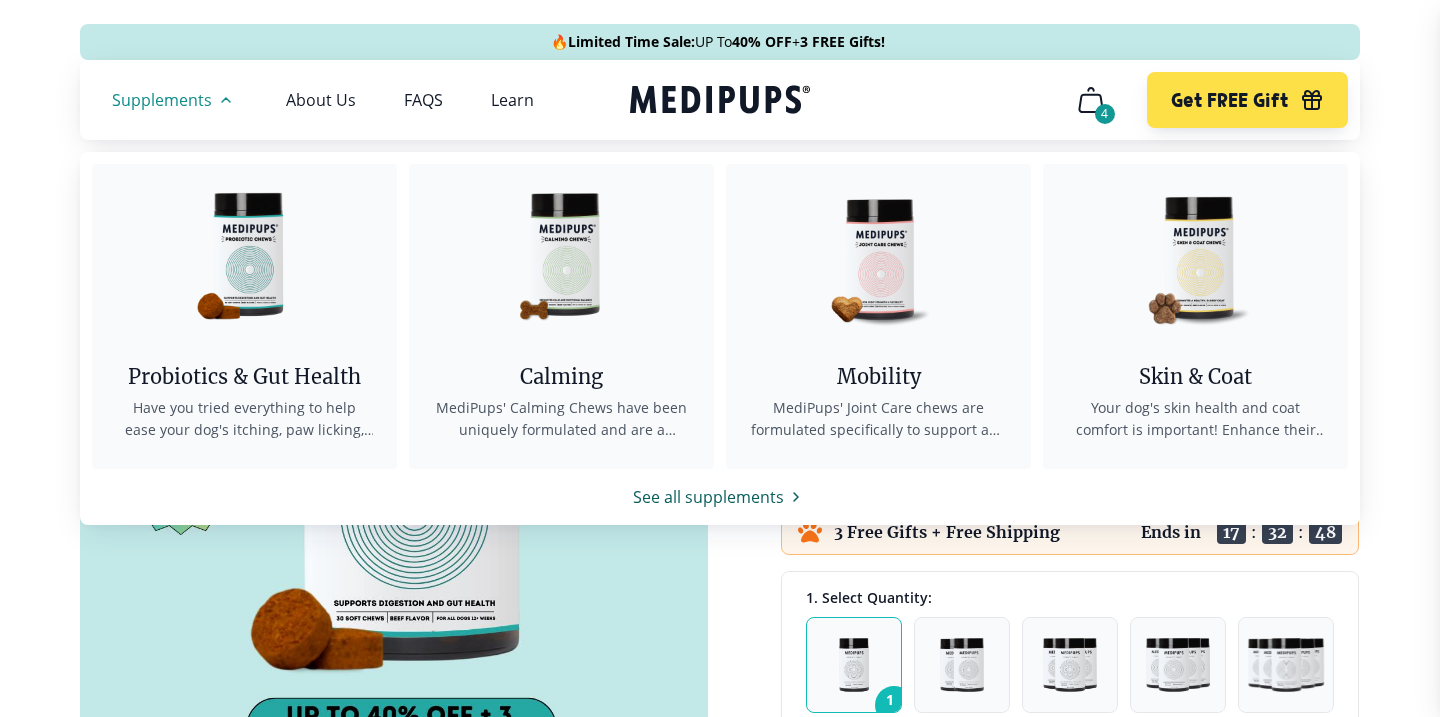 click on "See all supplements" at bounding box center [720, 497] 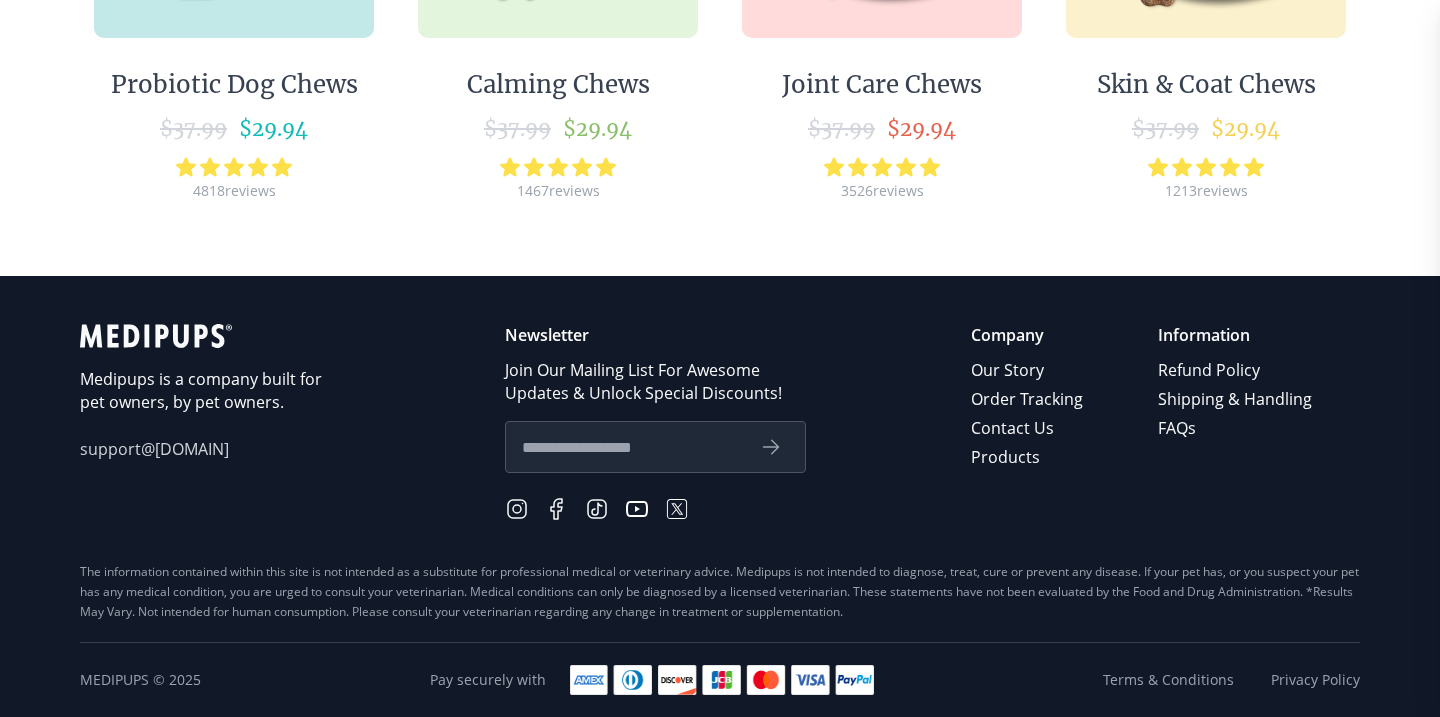 scroll, scrollTop: 0, scrollLeft: 0, axis: both 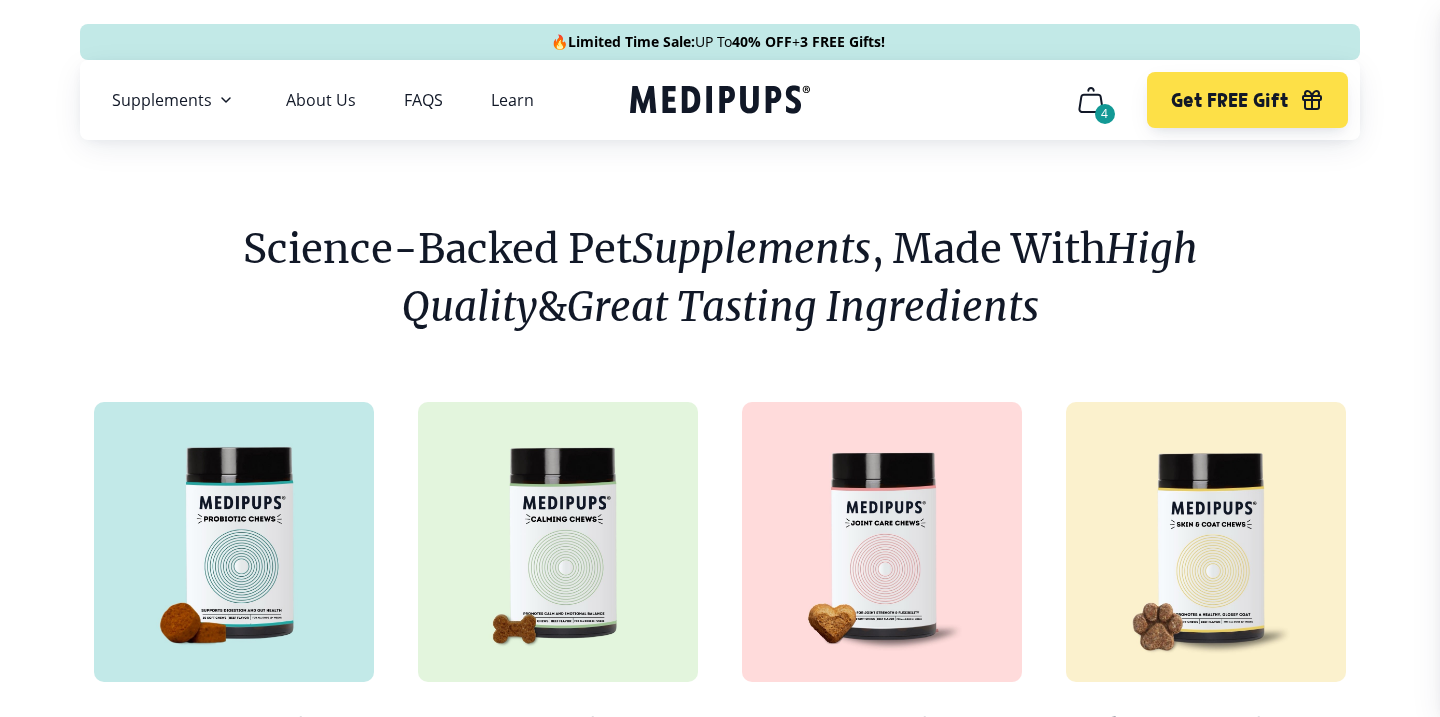 click 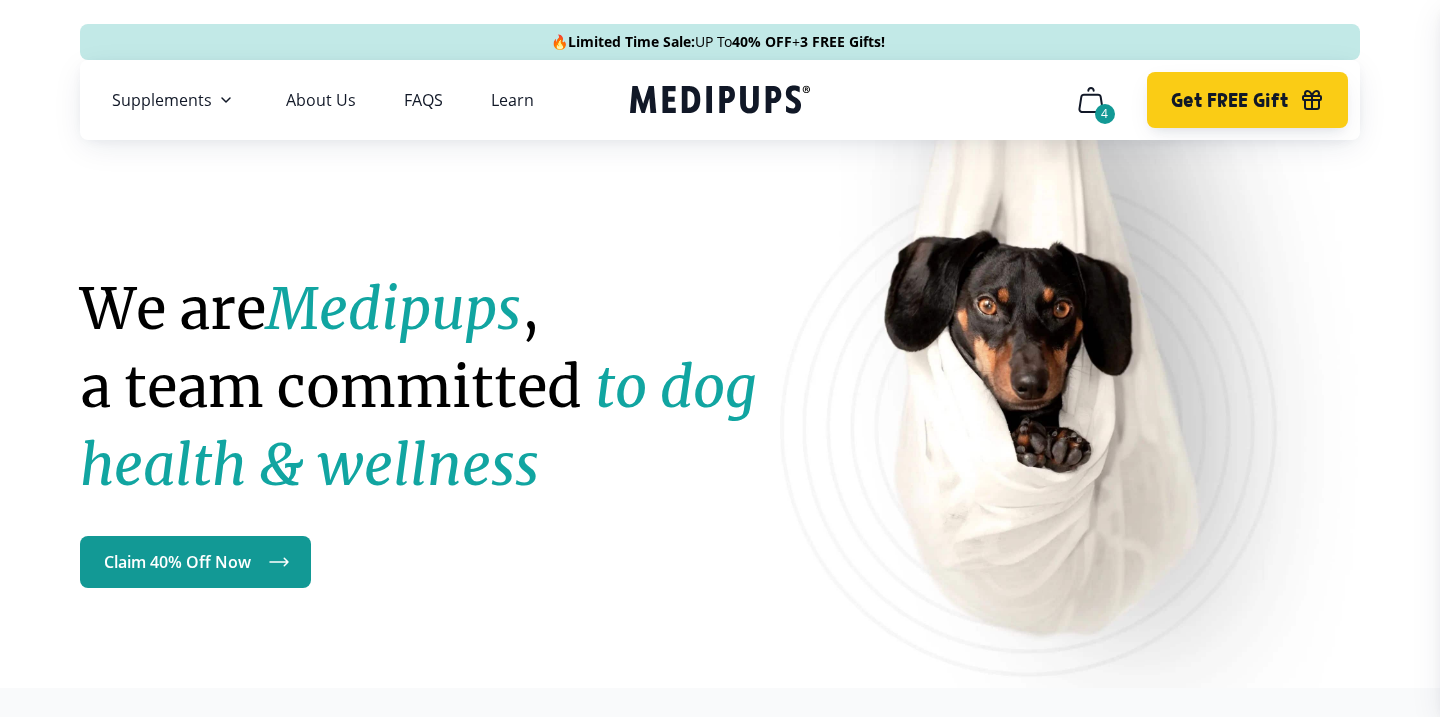 click on "Get FREE Gift" at bounding box center [1229, 100] 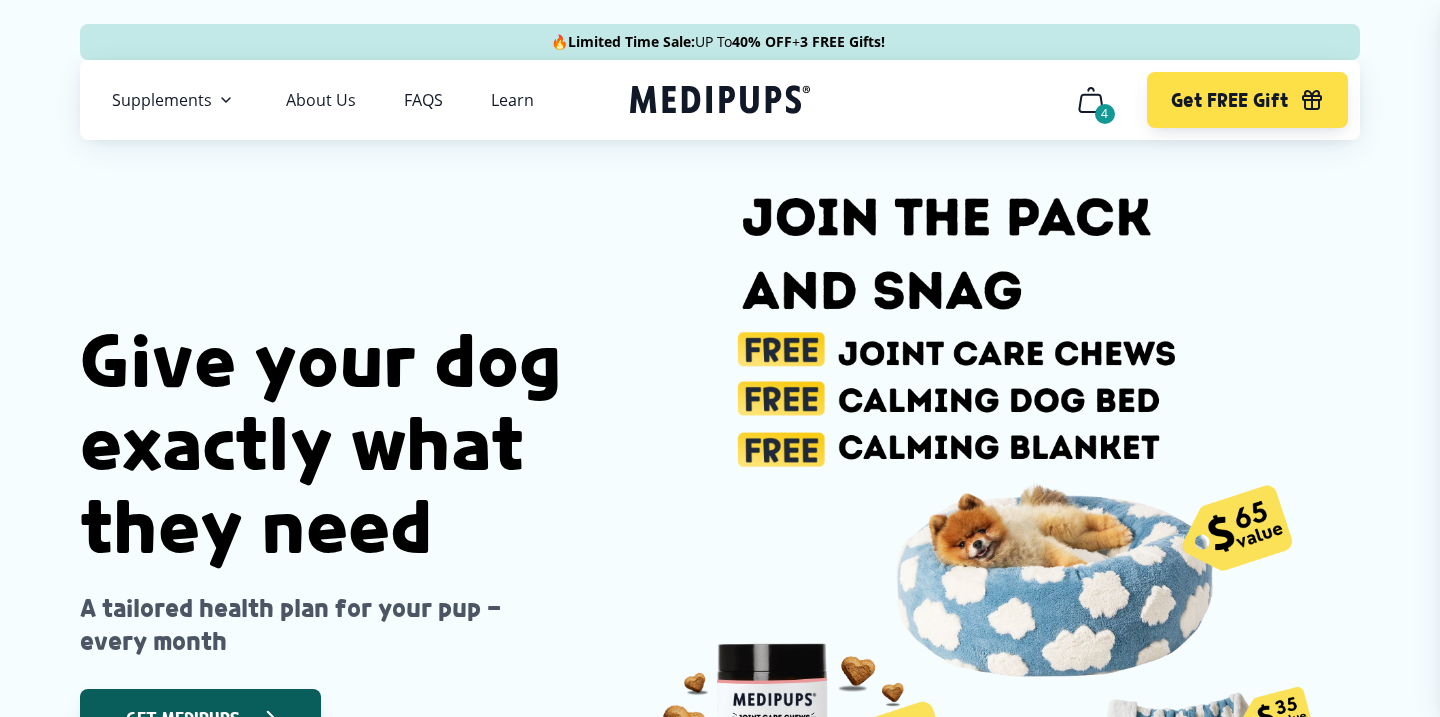 scroll, scrollTop: 0, scrollLeft: 111, axis: horizontal 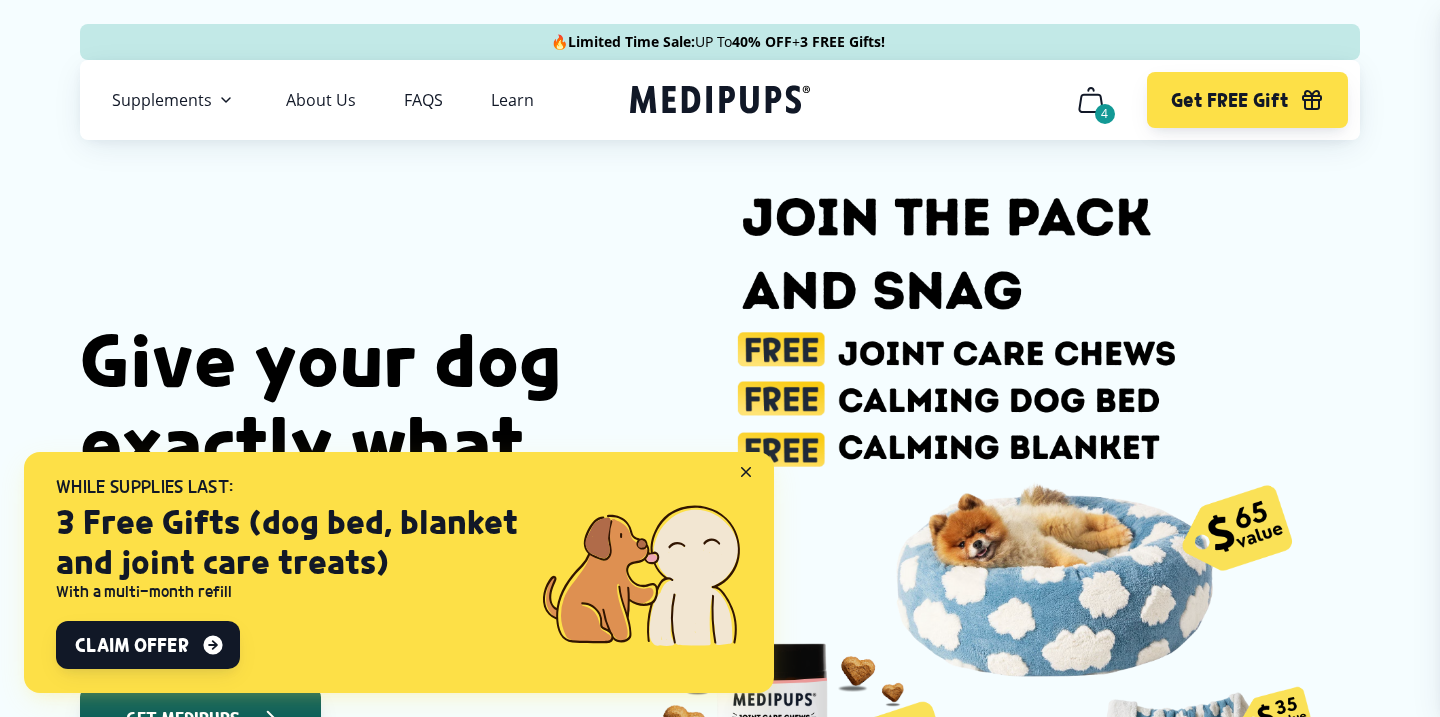 click 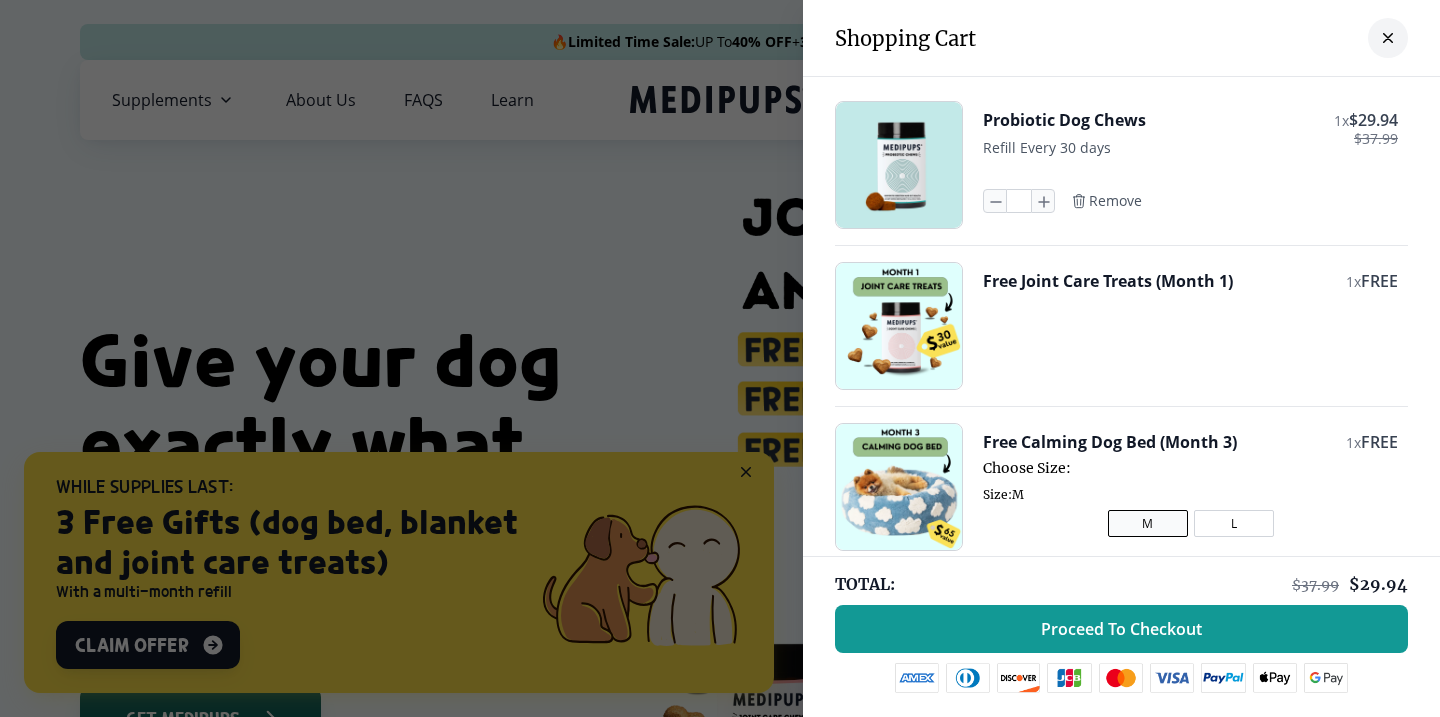 click at bounding box center [720, 358] 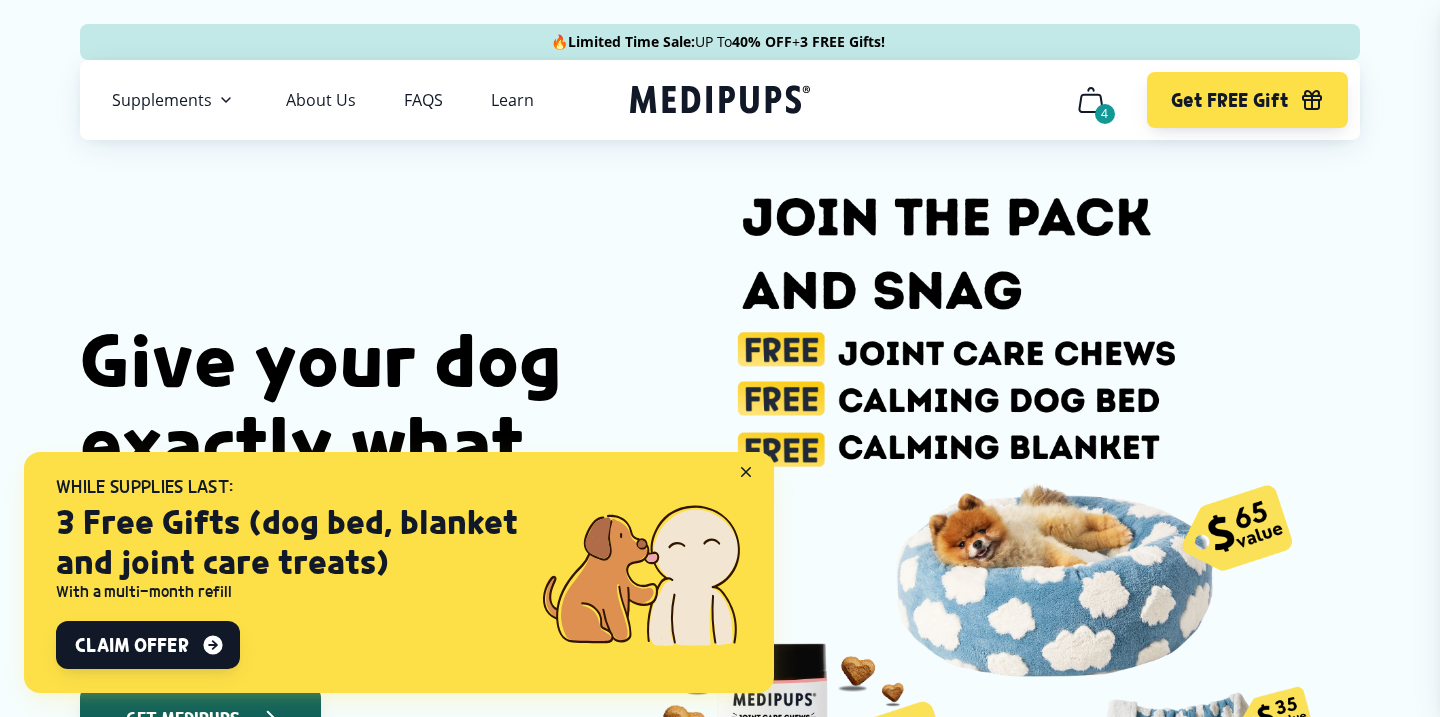 click 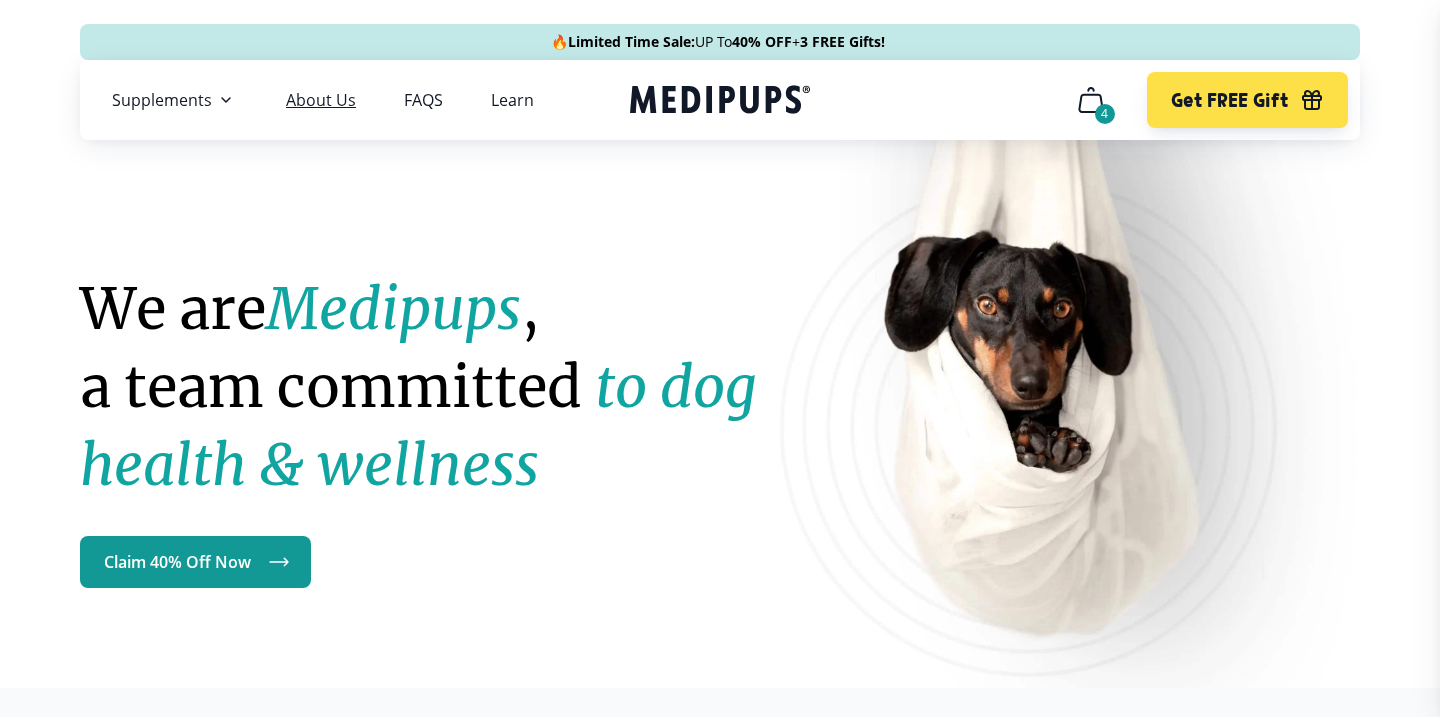 click on "About Us" at bounding box center (321, 100) 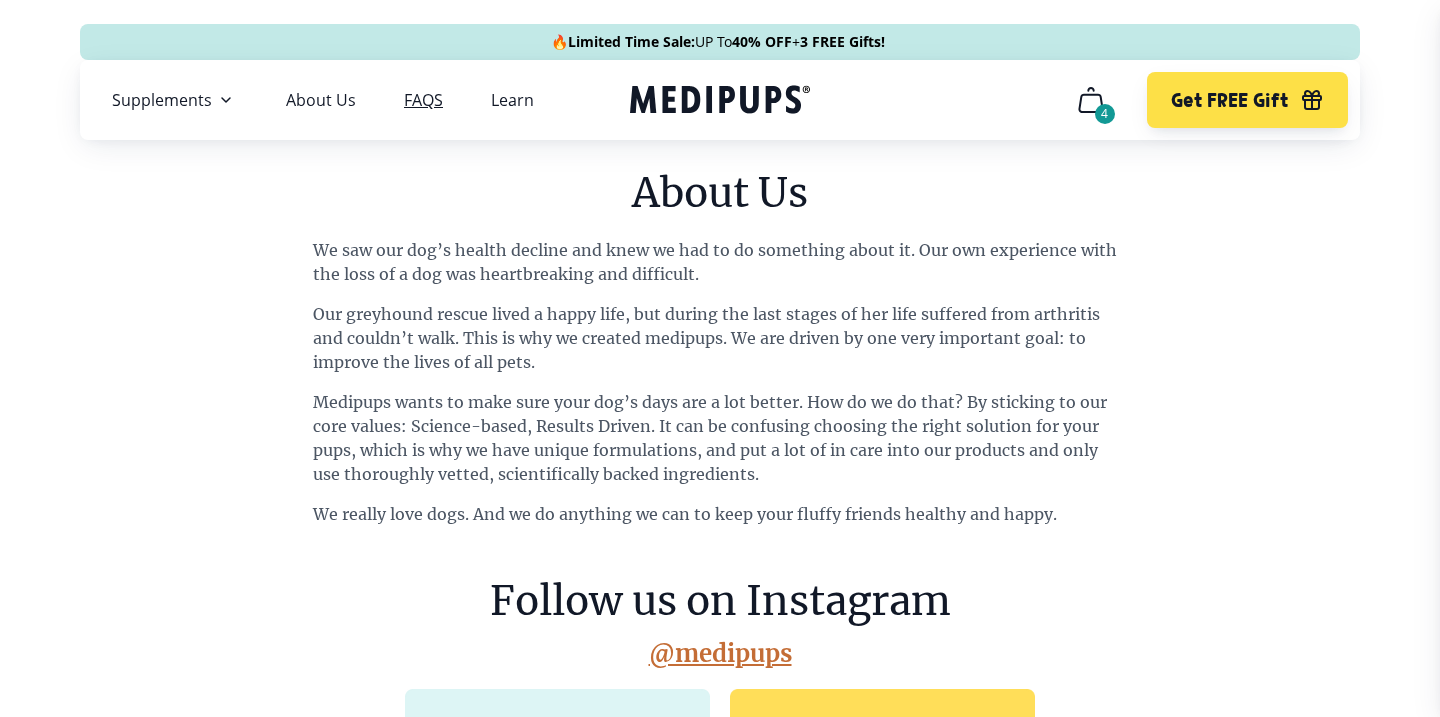 click on "FAQS" at bounding box center [423, 100] 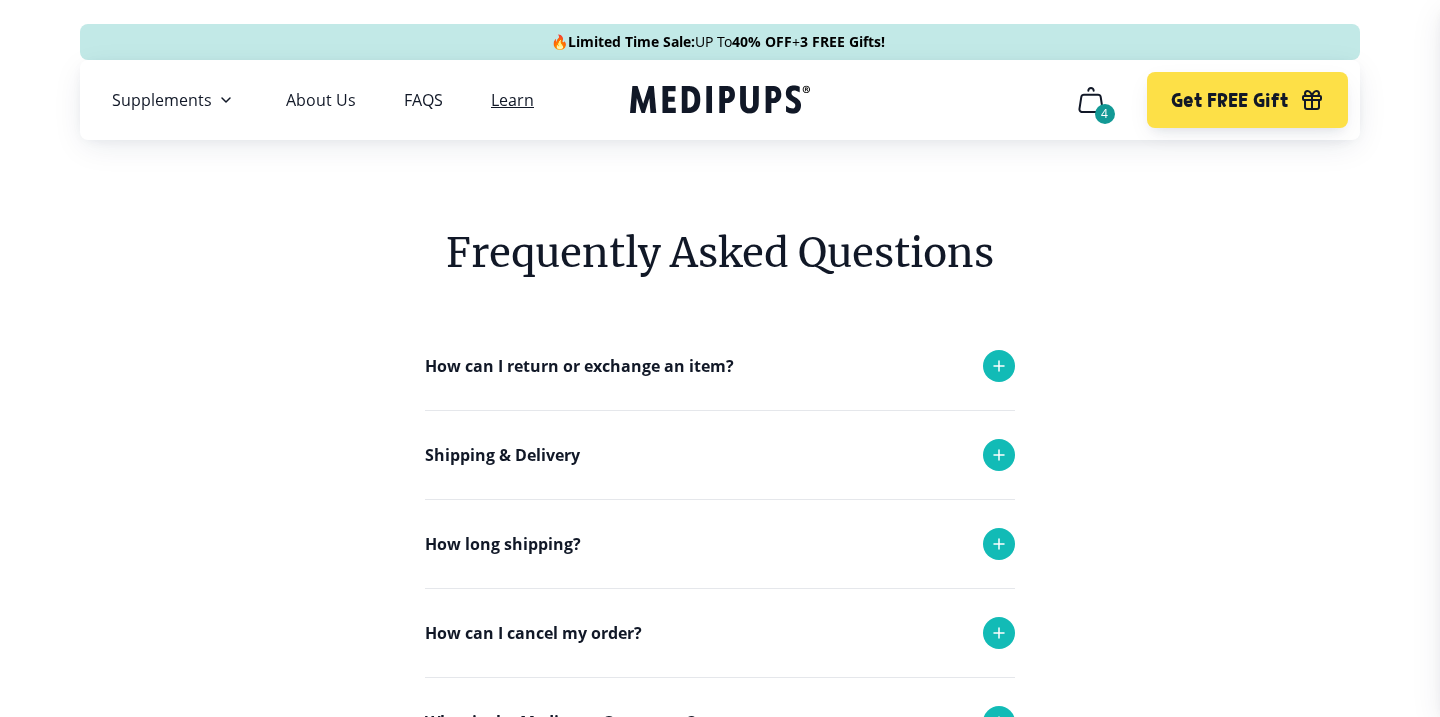 click on "Learn" at bounding box center (512, 100) 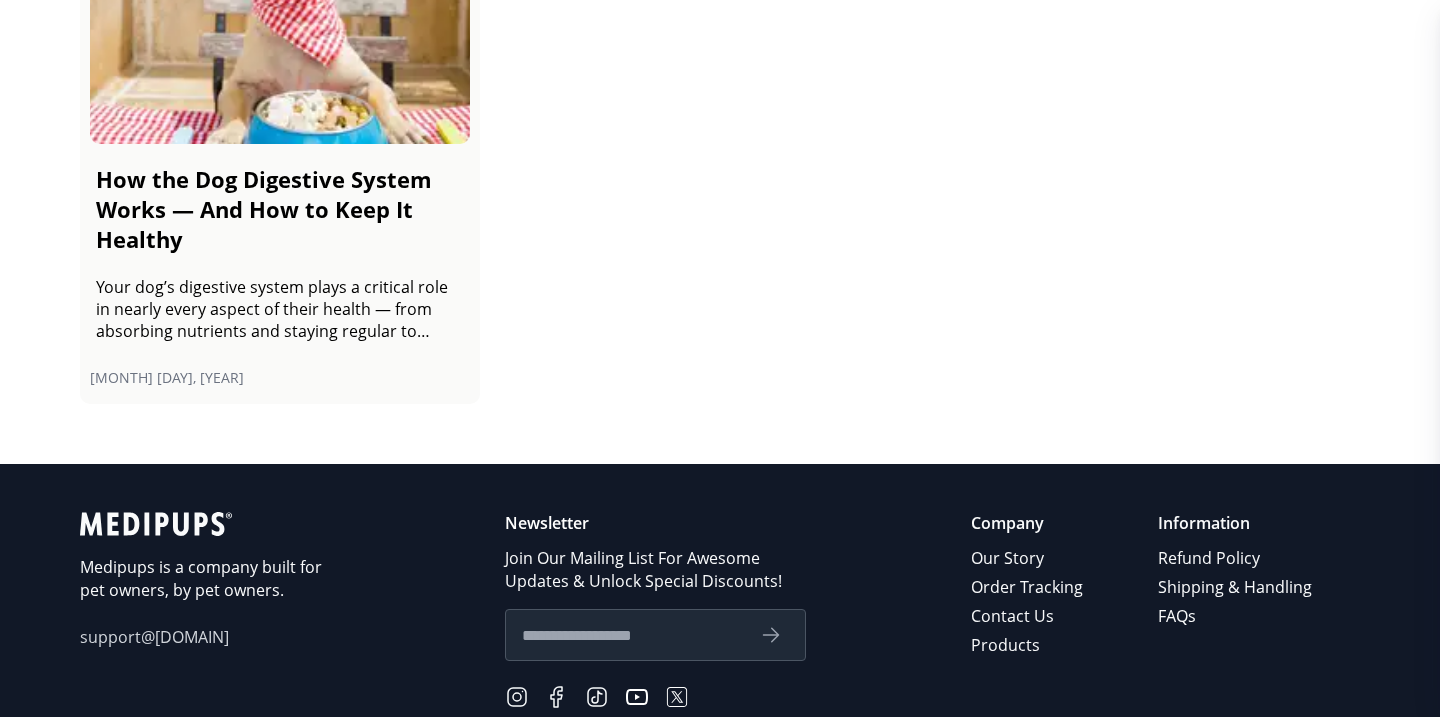 scroll, scrollTop: 3508, scrollLeft: 0, axis: vertical 